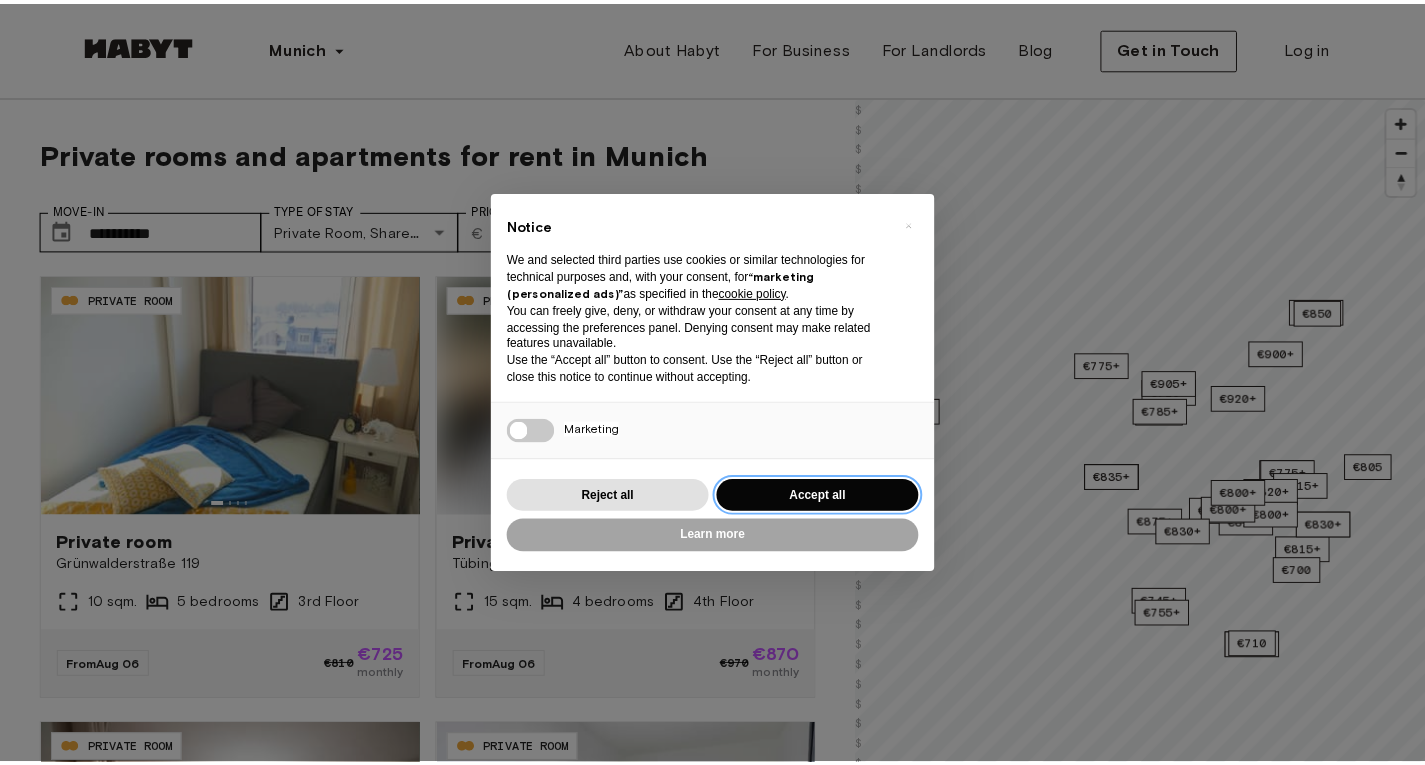 scroll, scrollTop: 0, scrollLeft: 0, axis: both 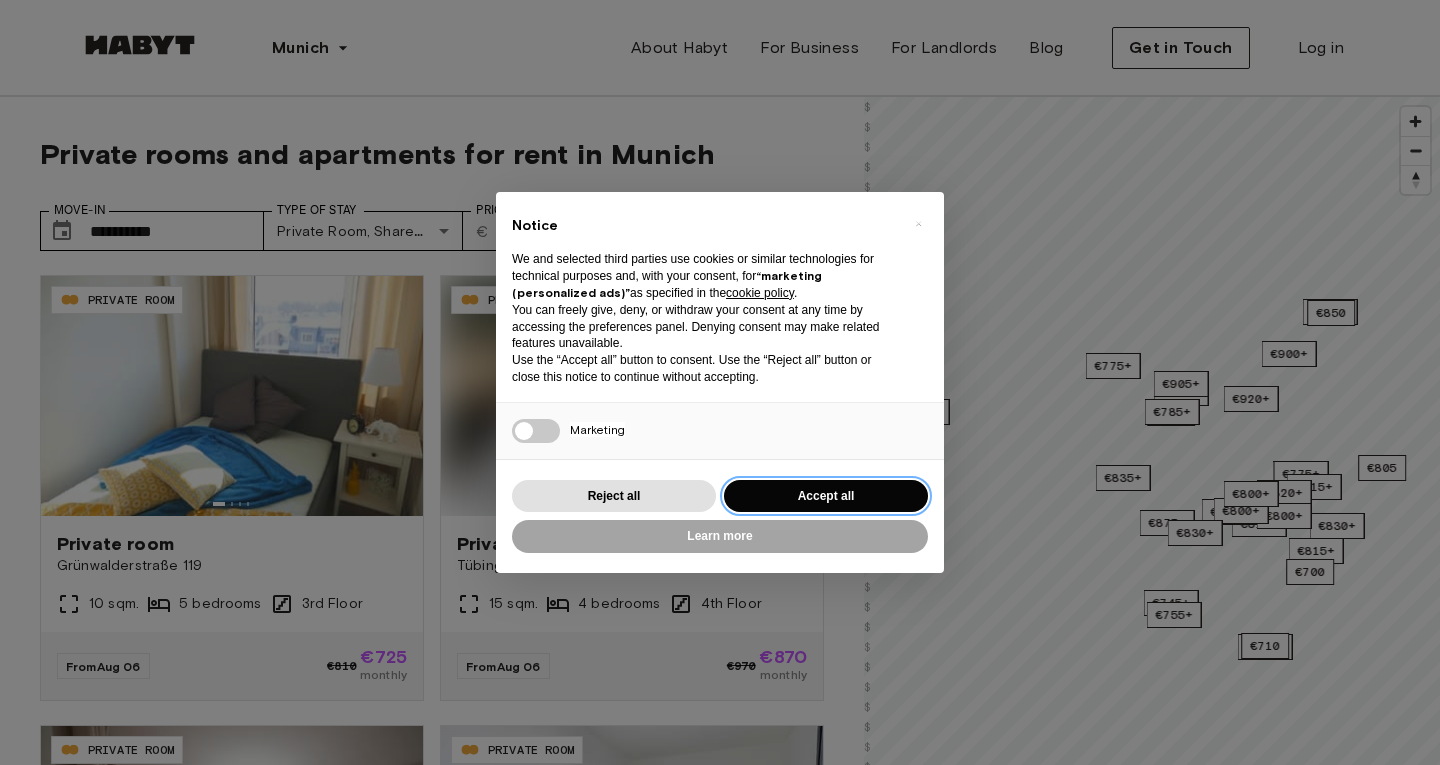 click on "Accept all" at bounding box center (826, 496) 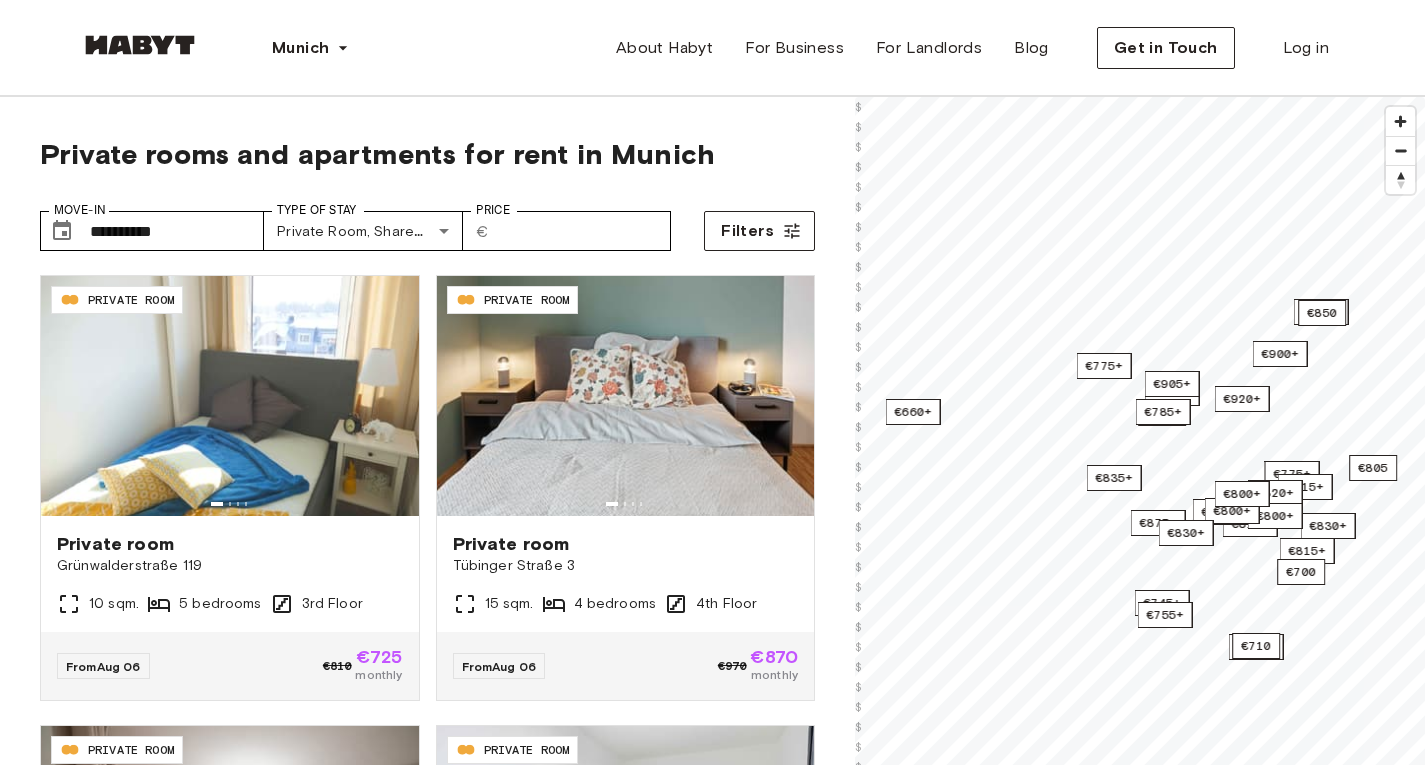 scroll, scrollTop: 0, scrollLeft: 0, axis: both 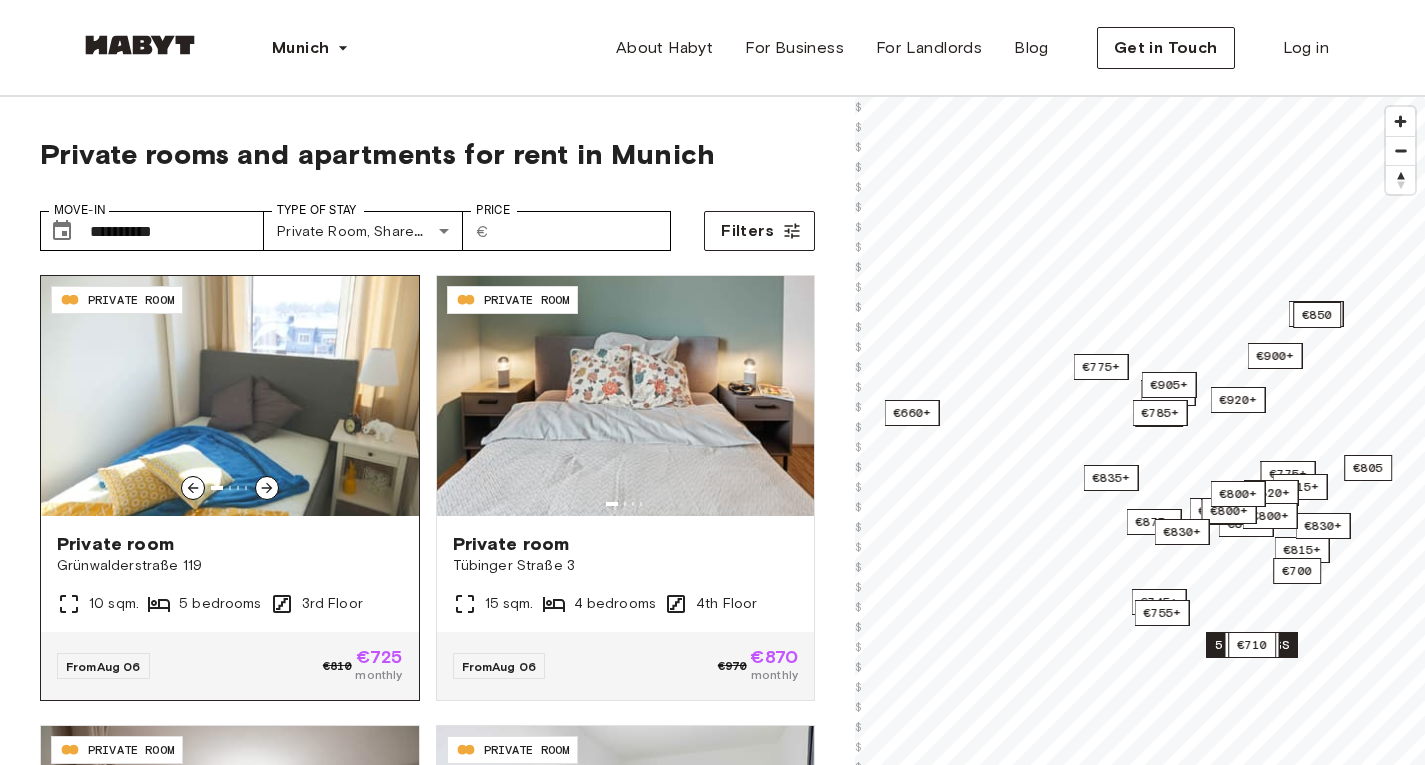 click 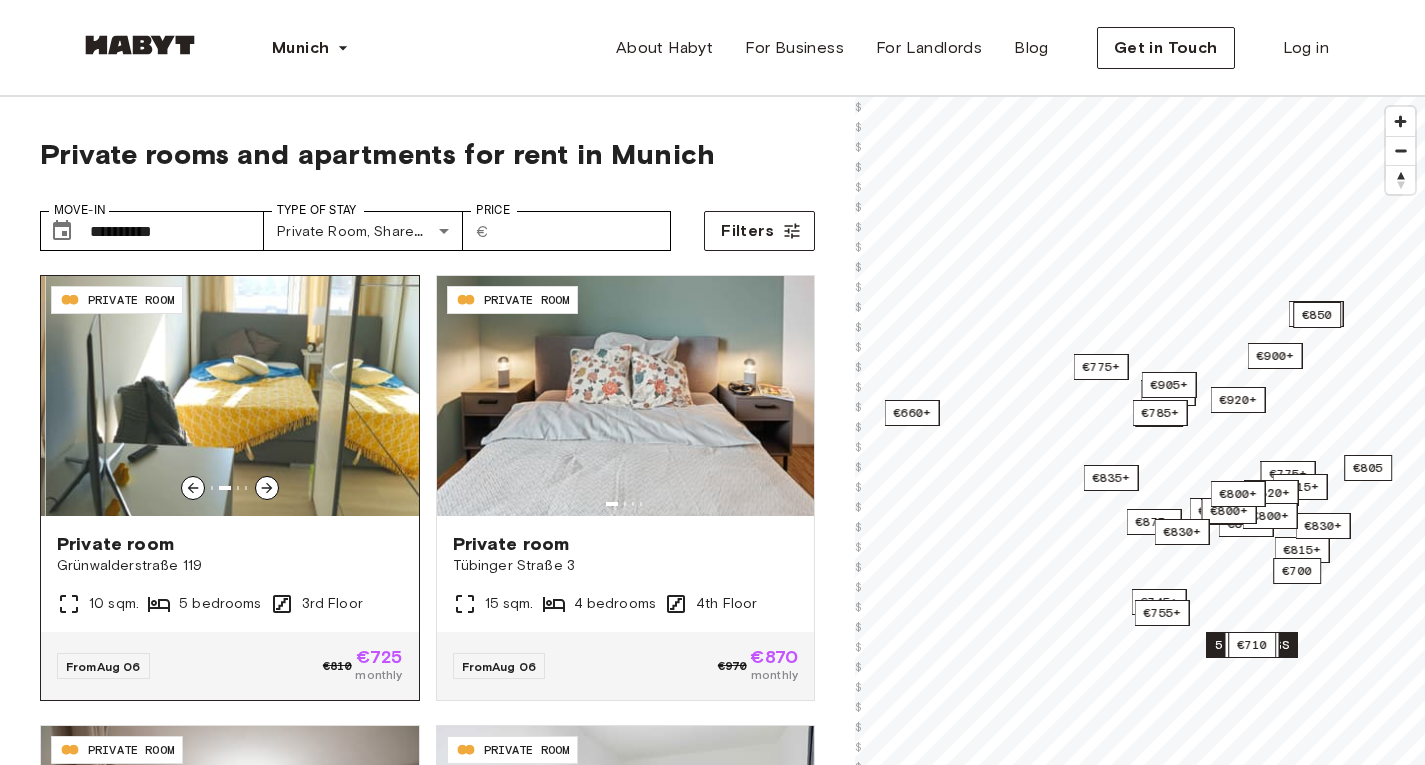click 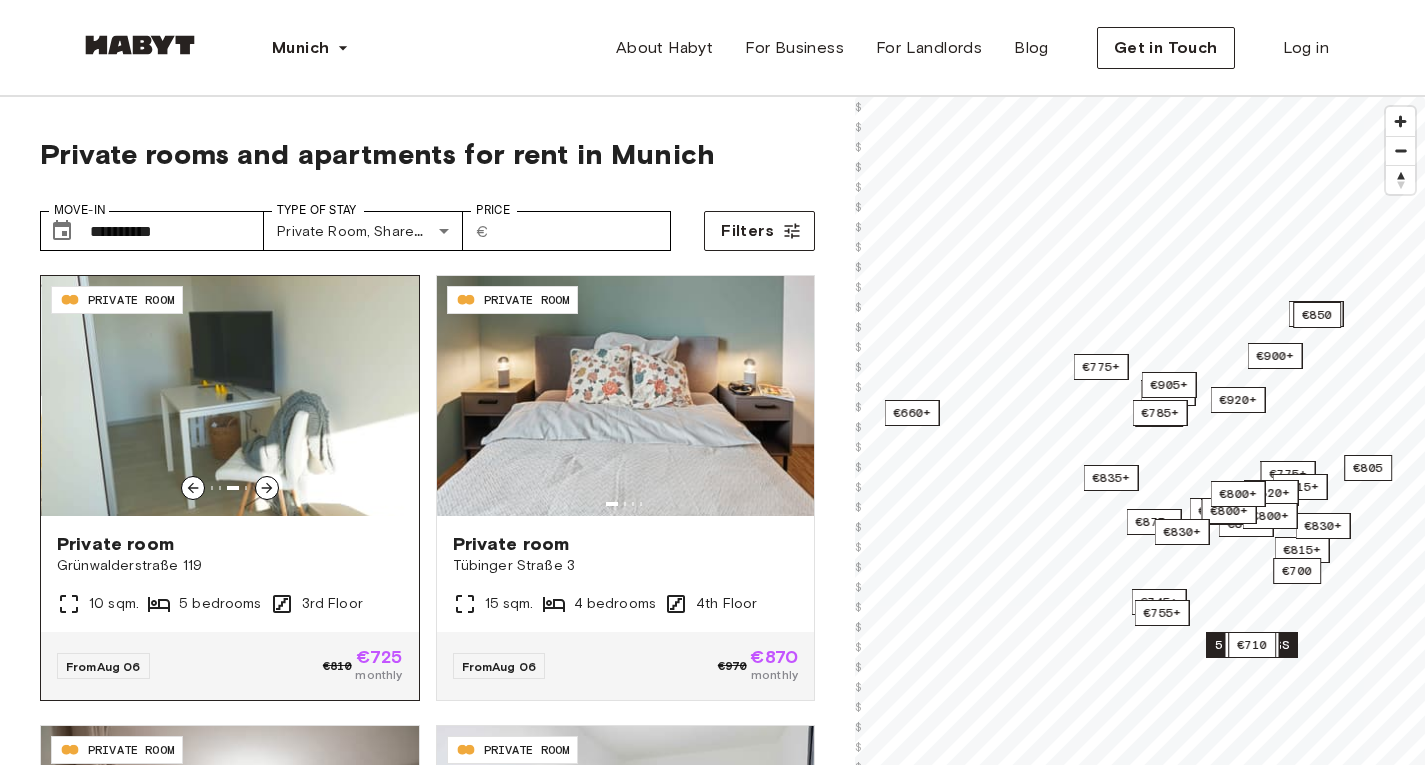 click 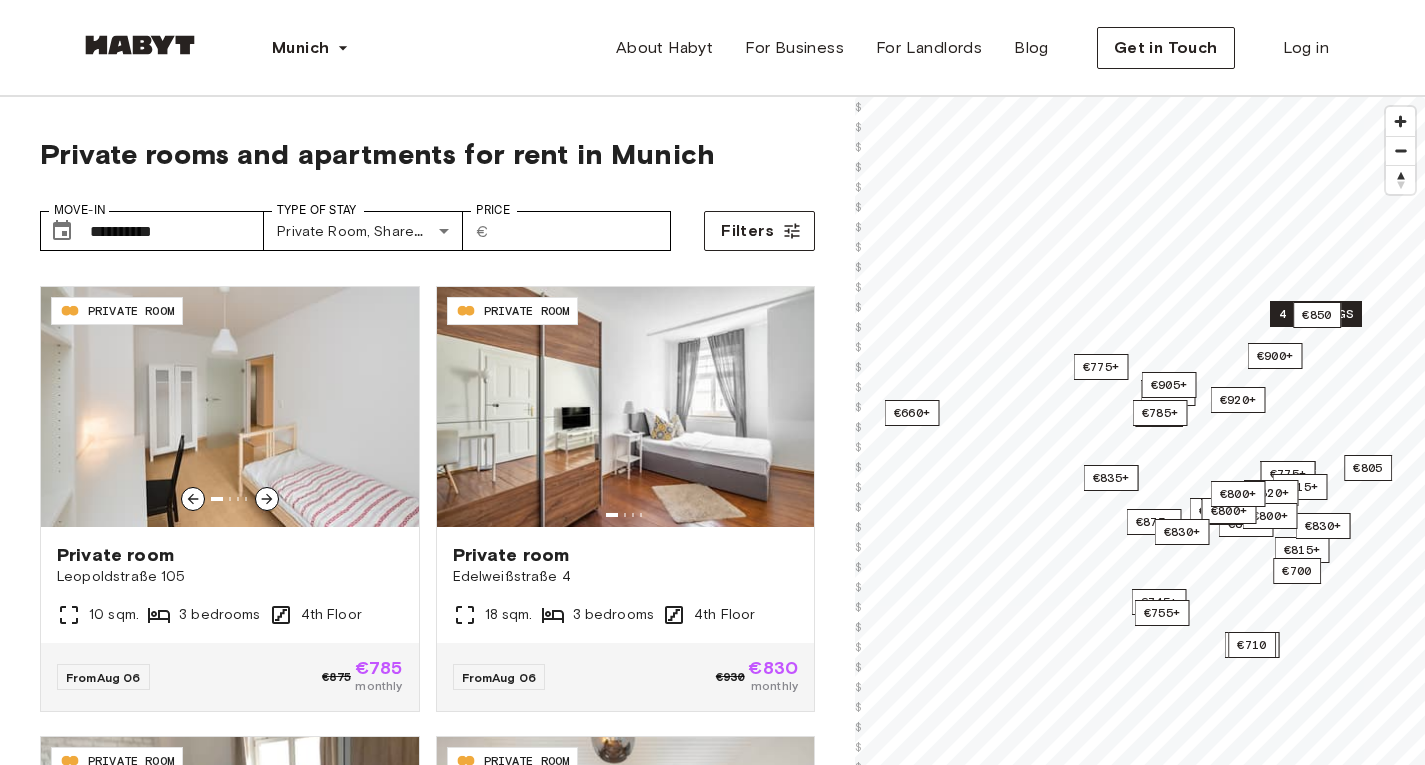 scroll, scrollTop: 1314, scrollLeft: 0, axis: vertical 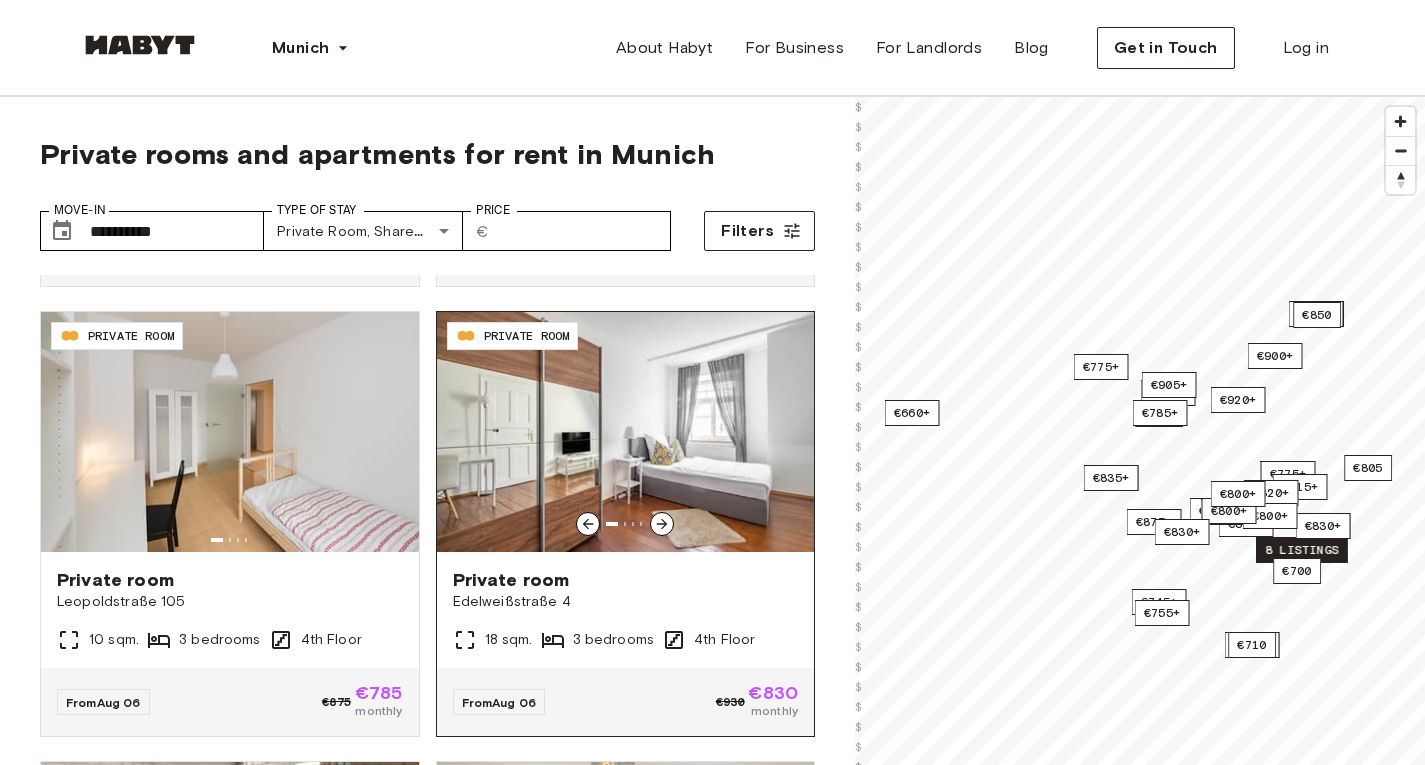click 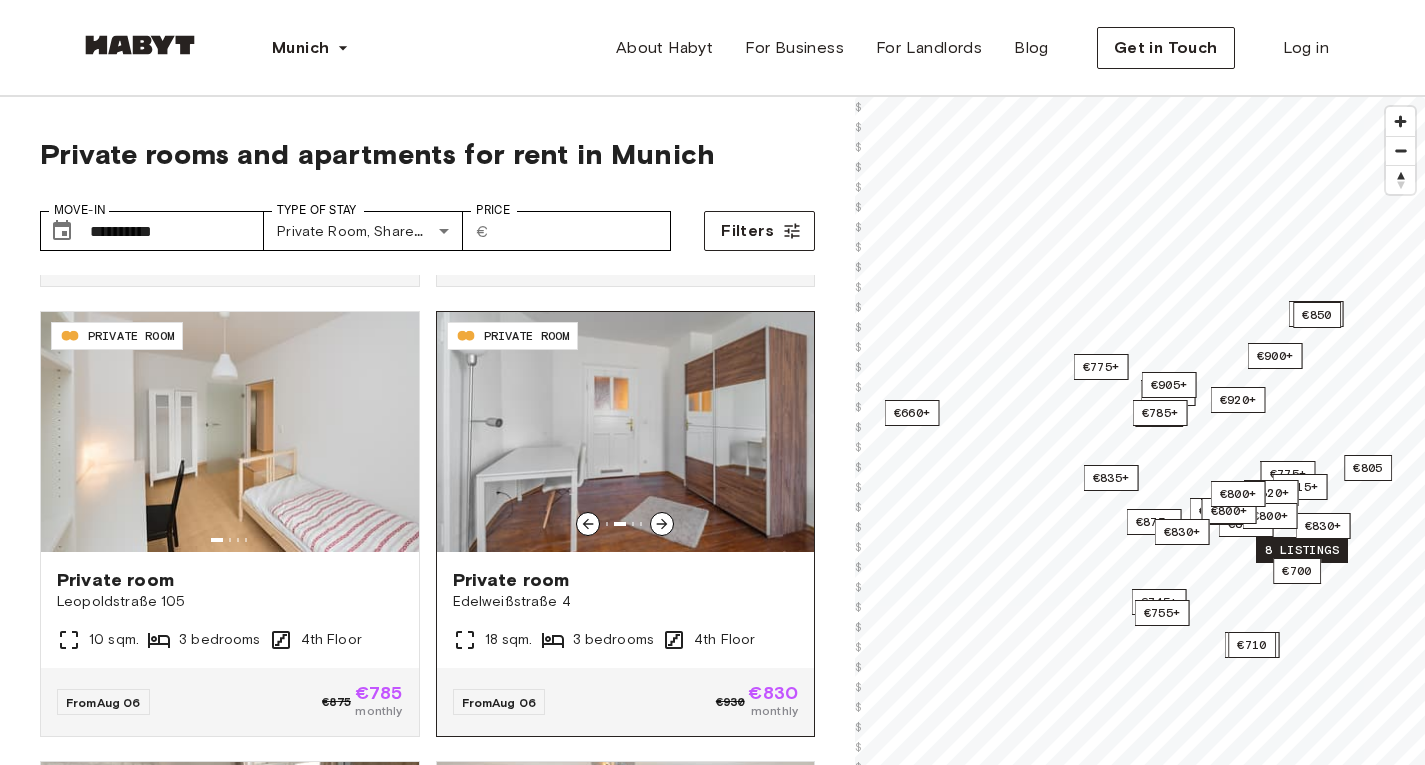 click 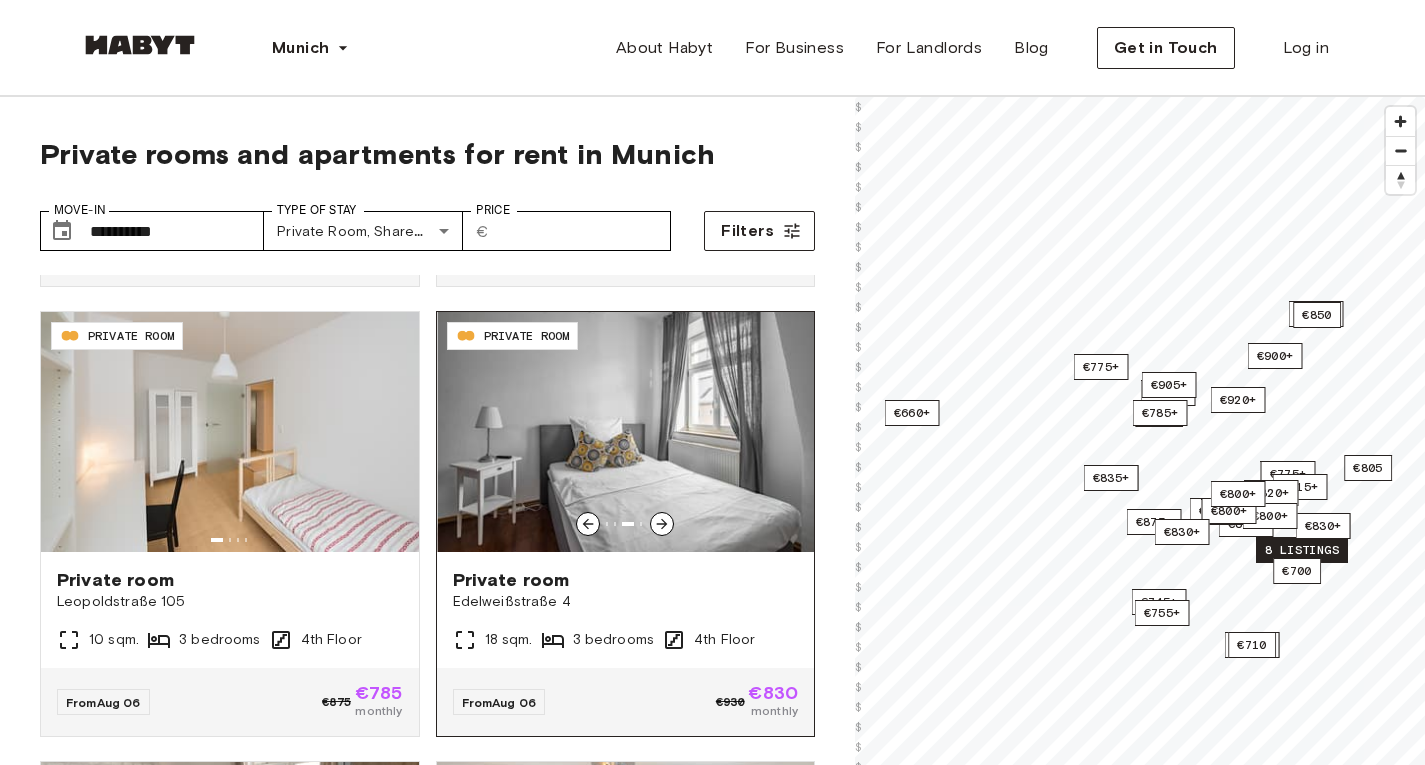 click 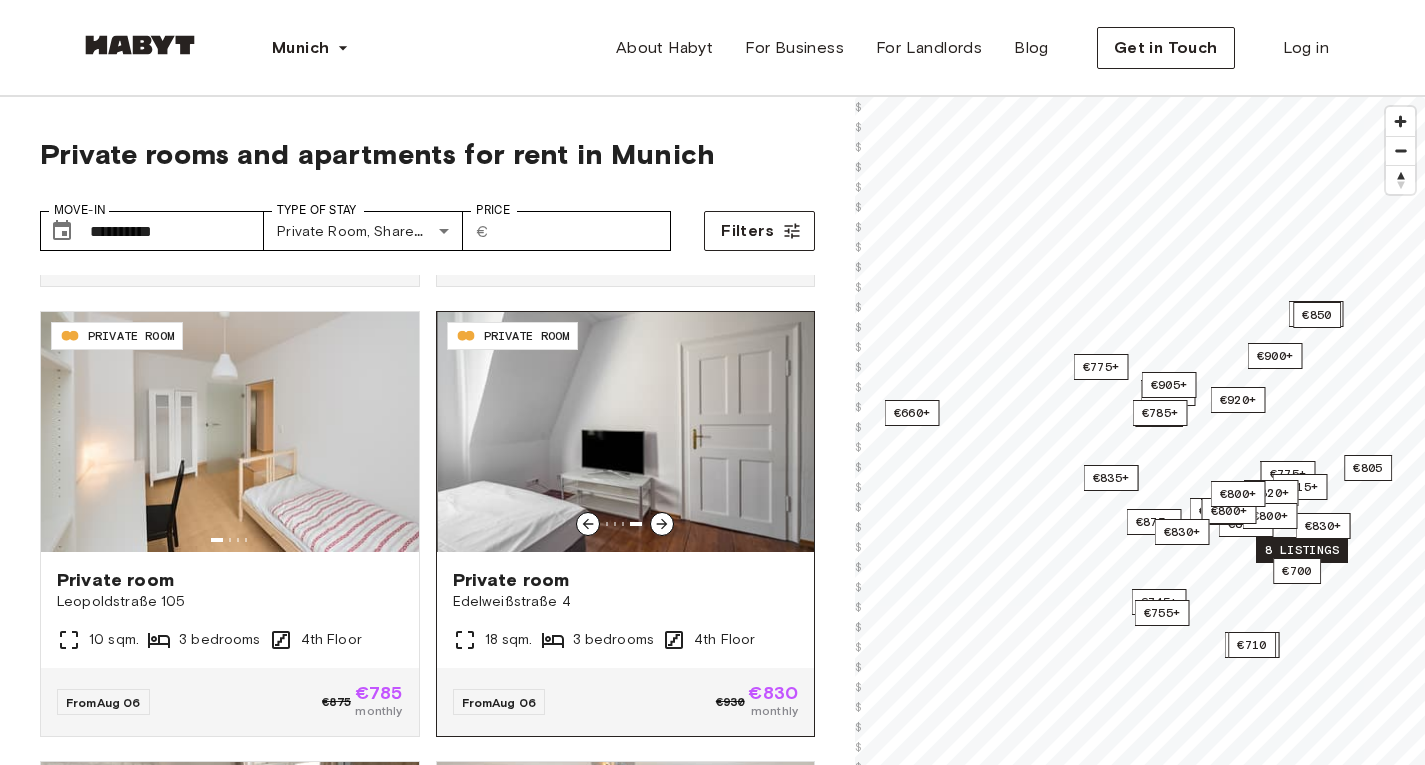 click 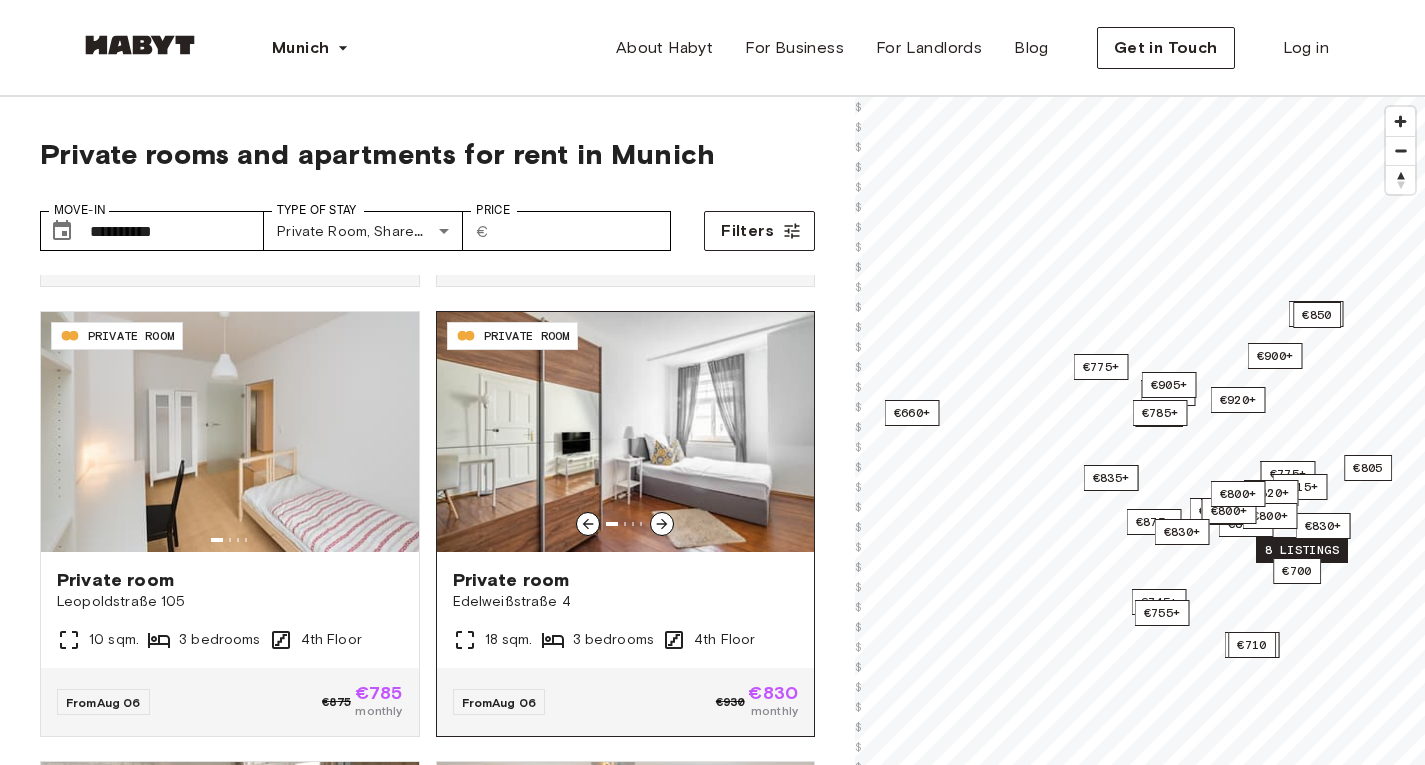 click at bounding box center (626, 432) 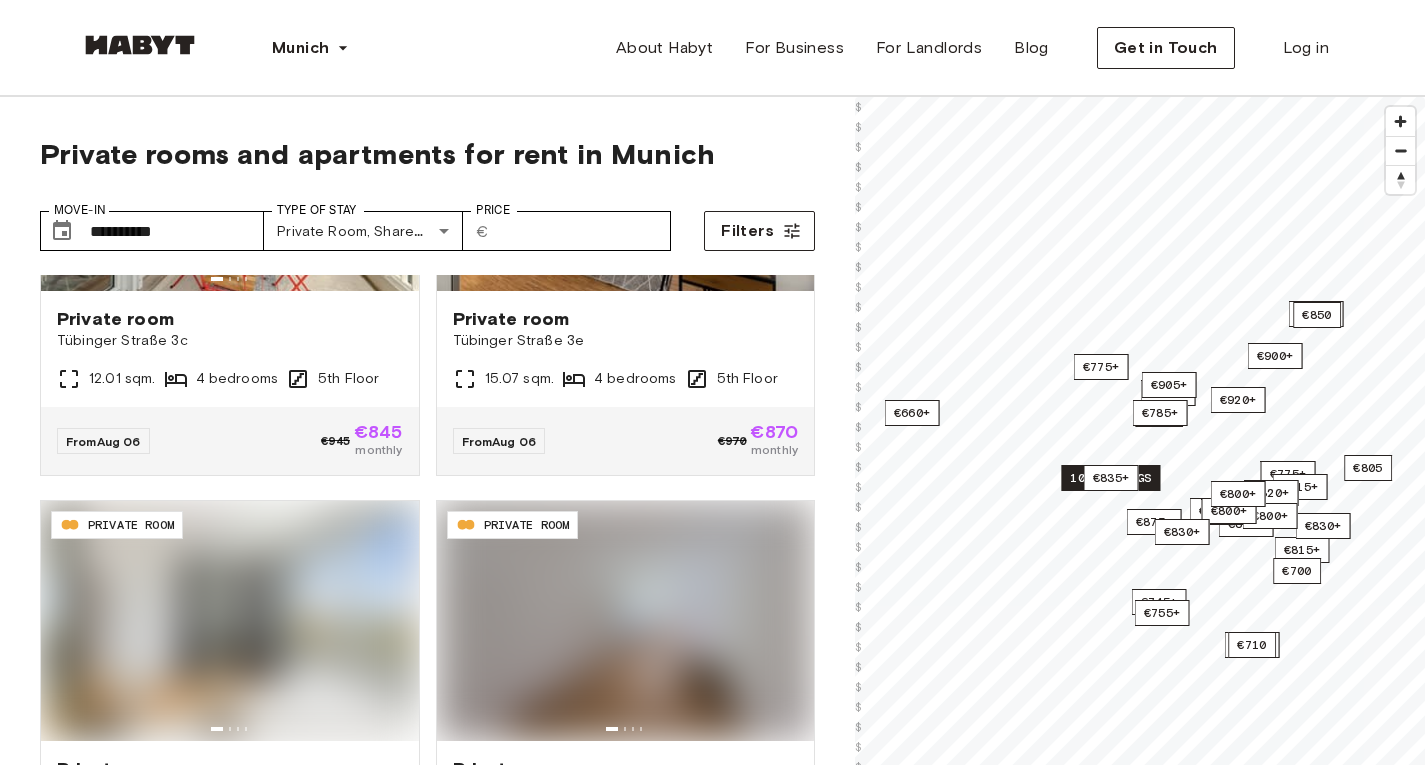scroll, scrollTop: 3834, scrollLeft: 0, axis: vertical 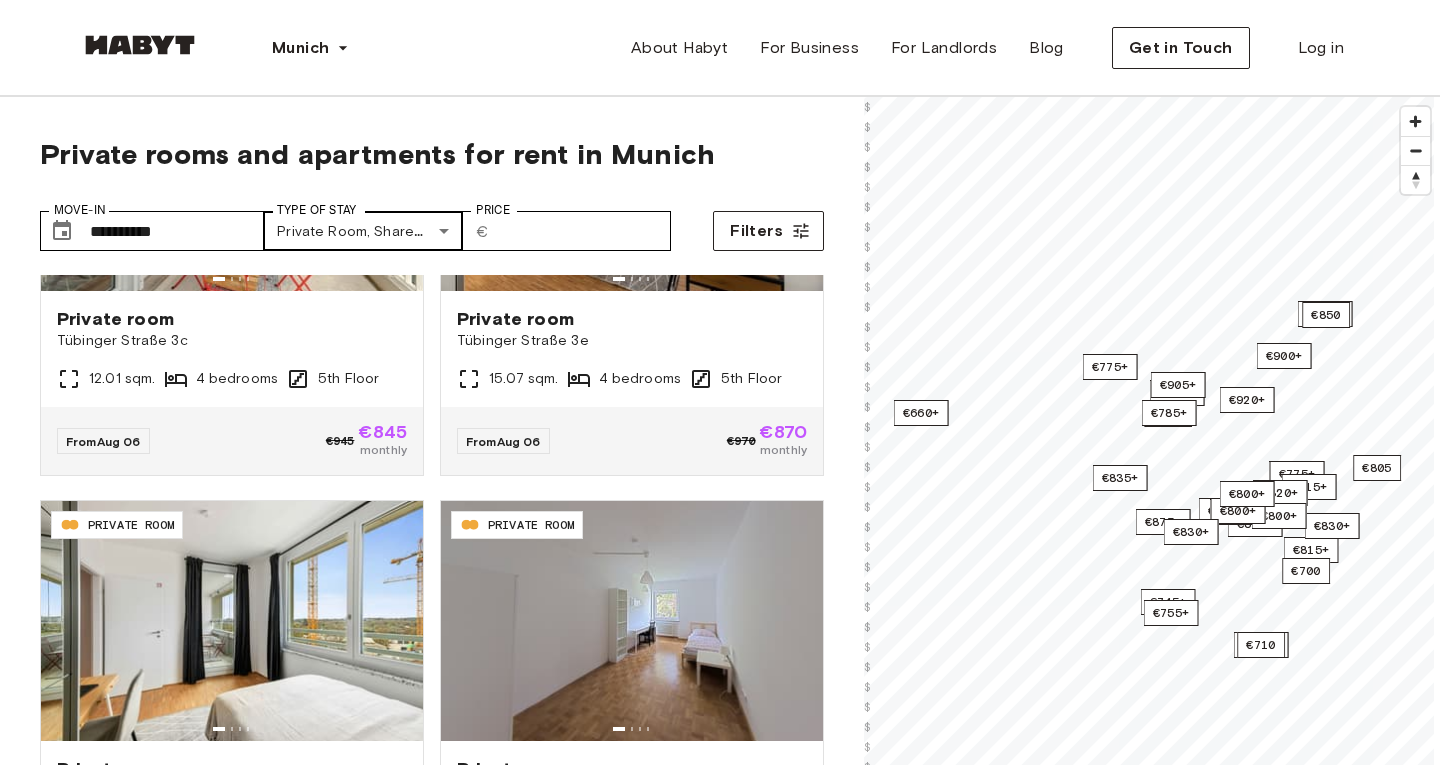 click on "**********" at bounding box center (720, 2426) 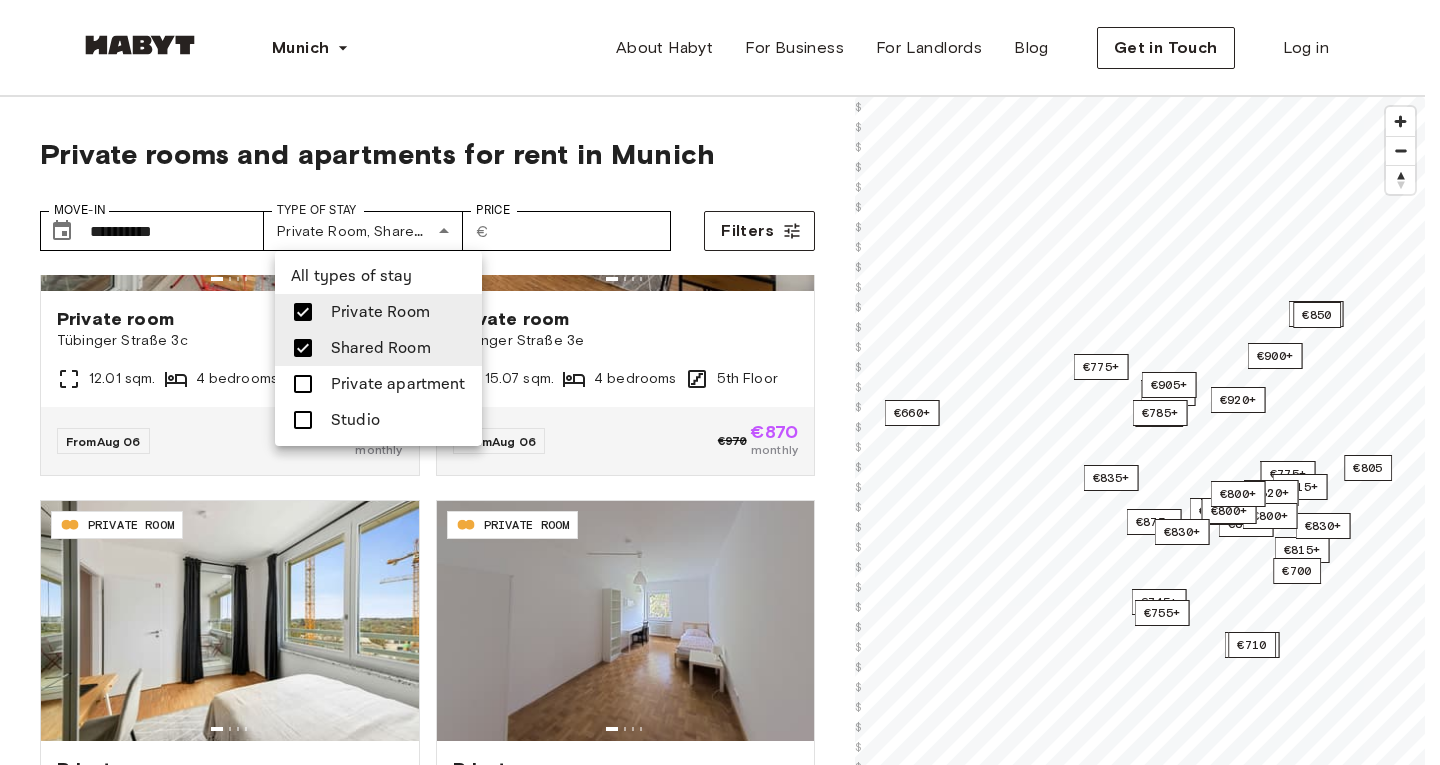 click at bounding box center [303, 384] 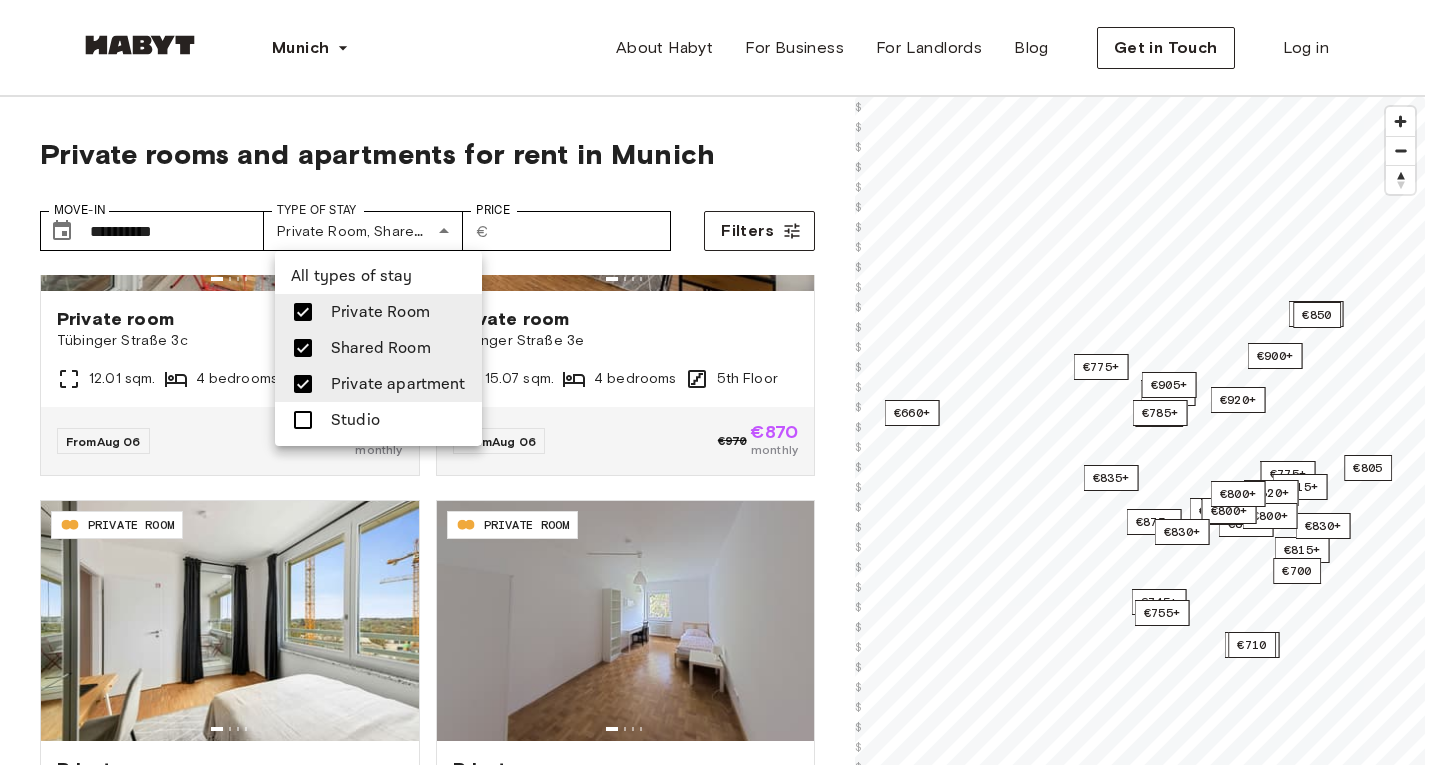 click at bounding box center (303, 420) 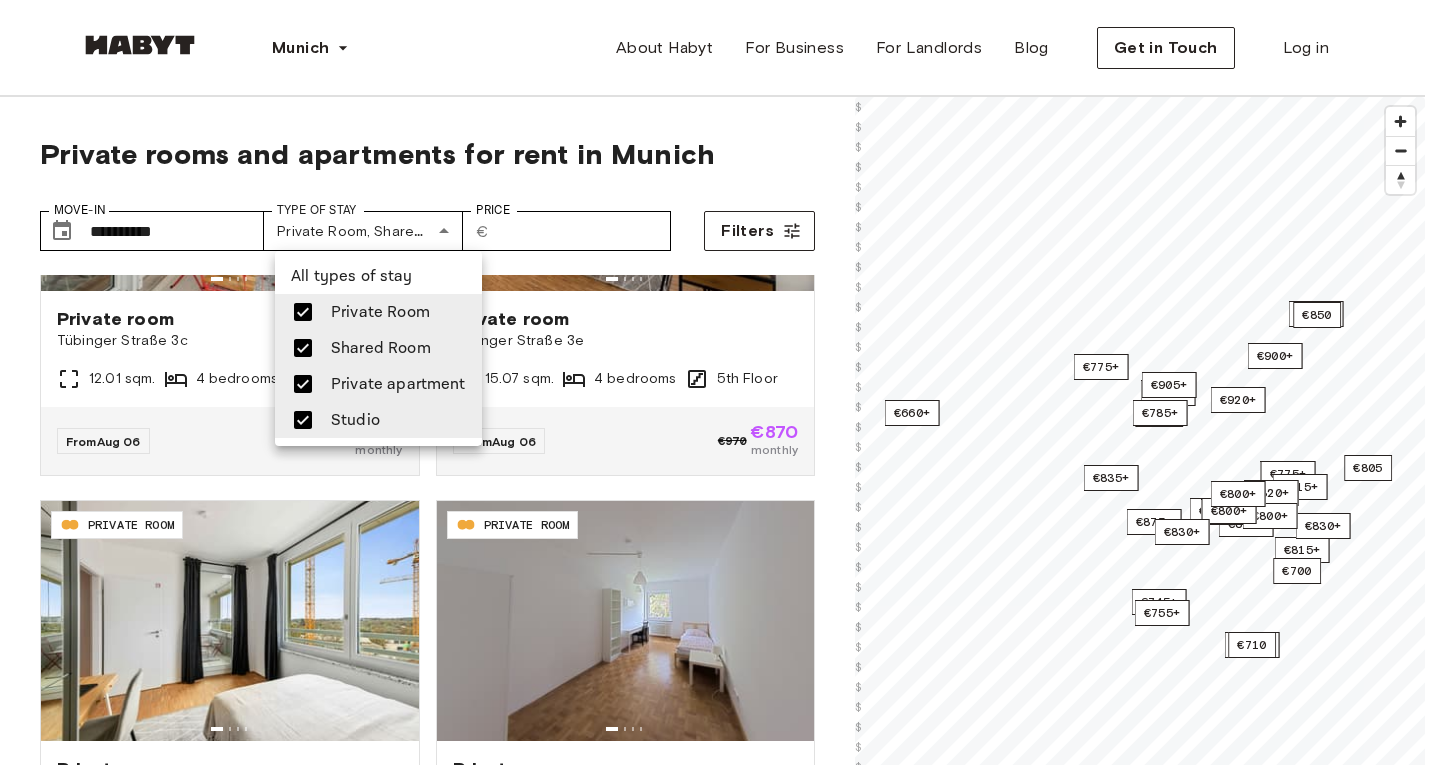 click at bounding box center (720, 382) 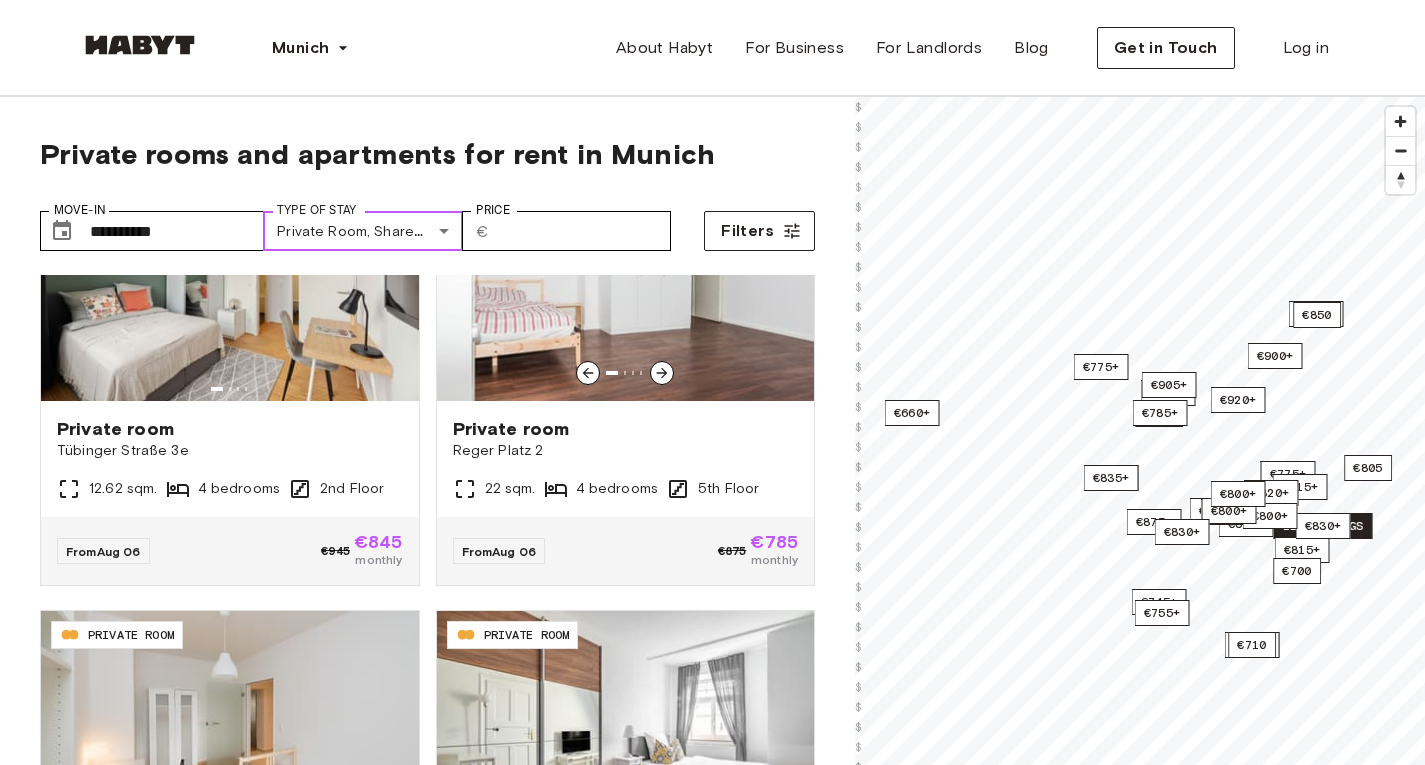 scroll, scrollTop: 0, scrollLeft: 0, axis: both 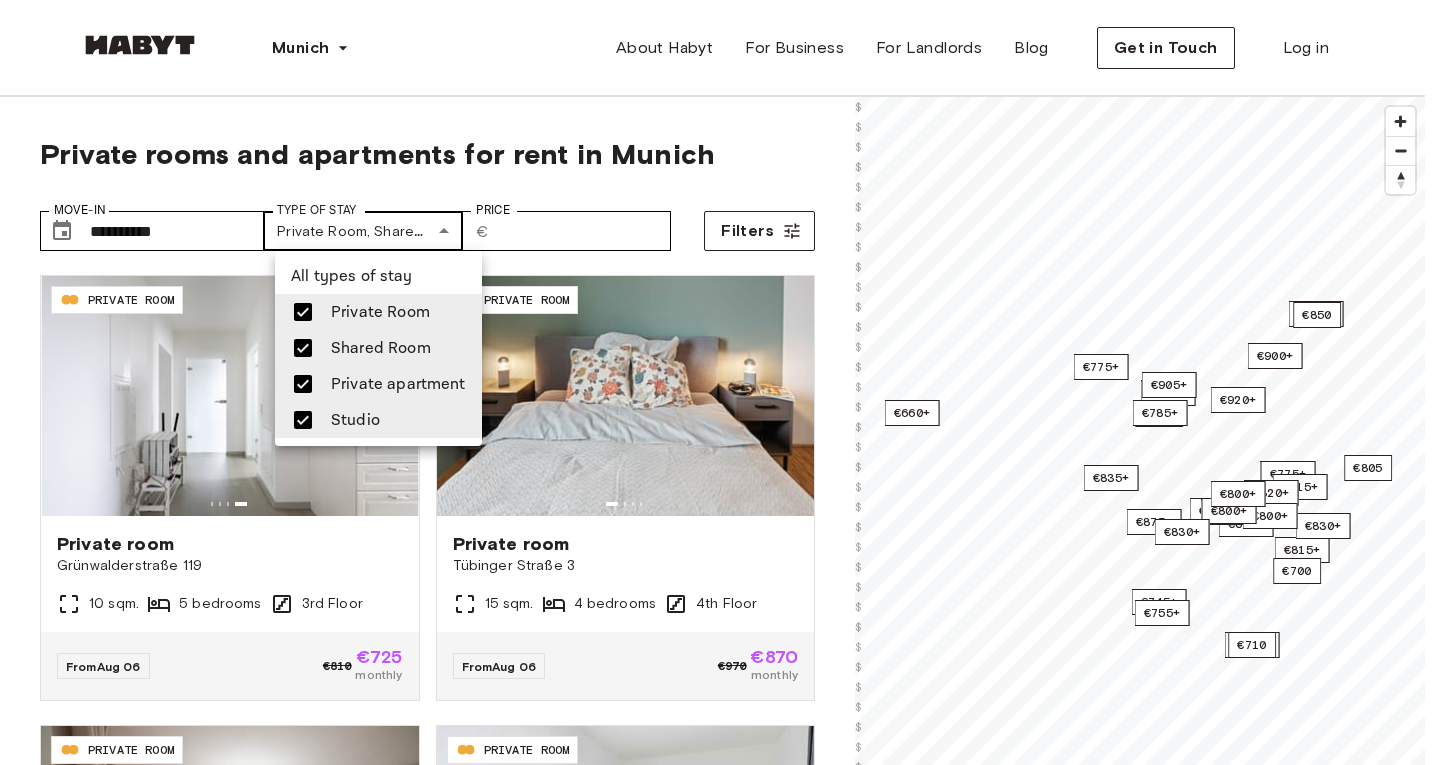 click on "**********" at bounding box center (720, 2437) 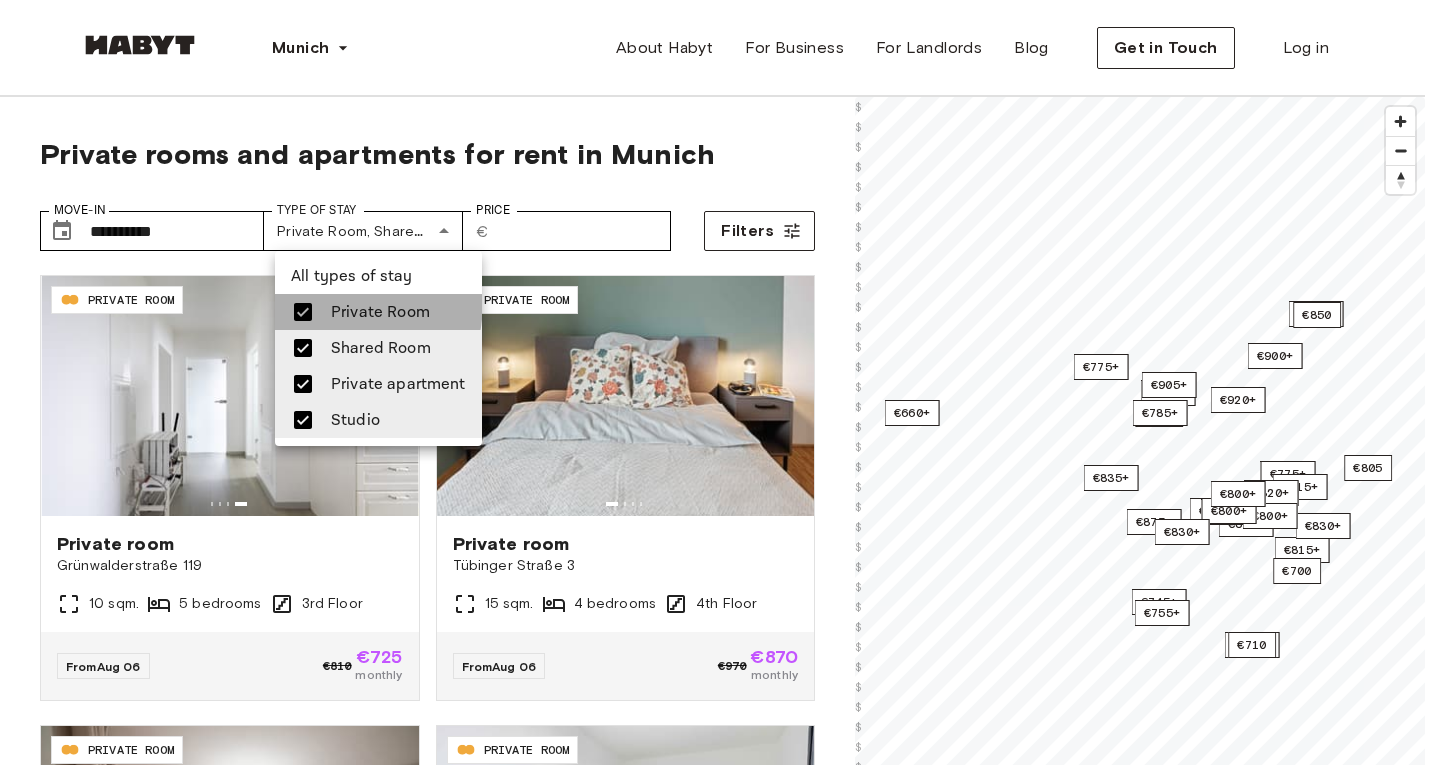 click at bounding box center (303, 312) 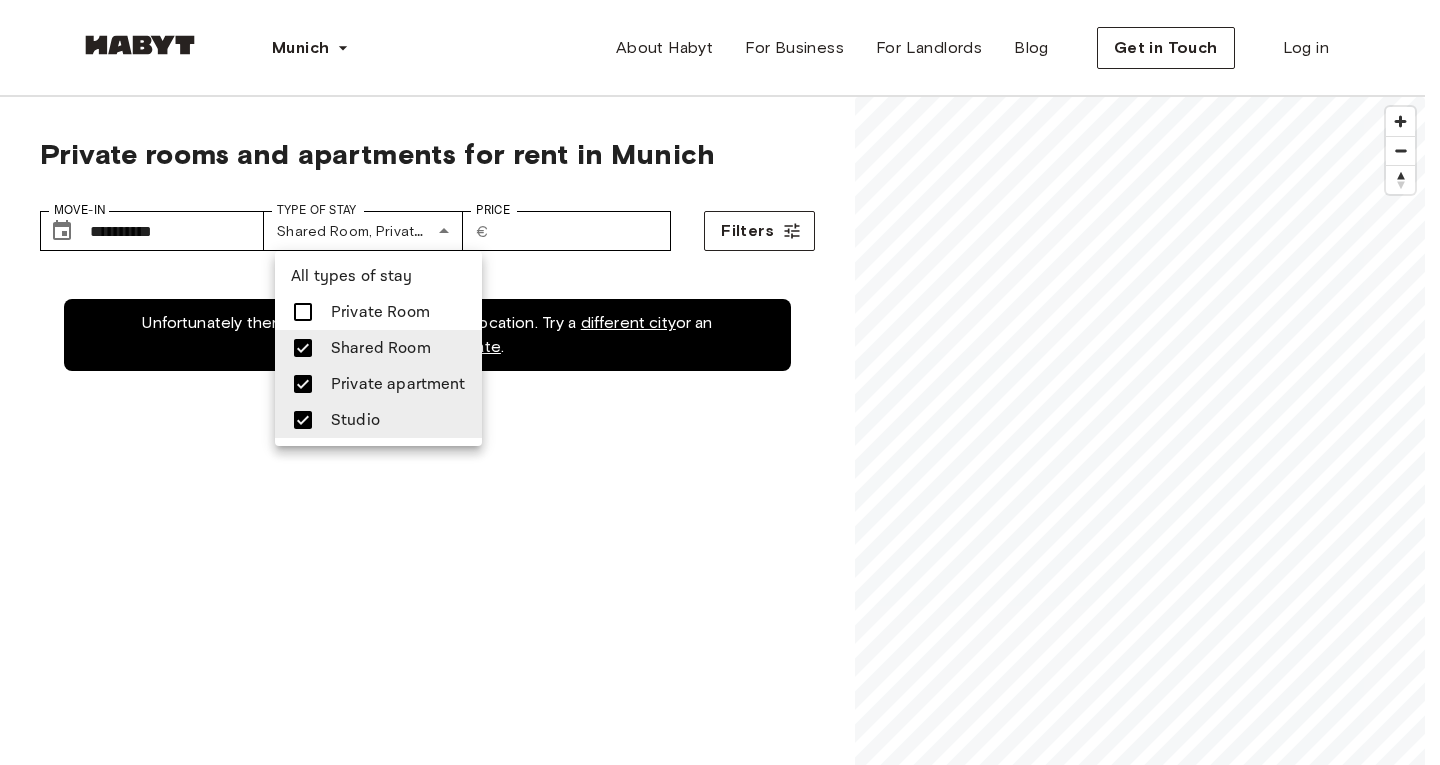 click at bounding box center [303, 348] 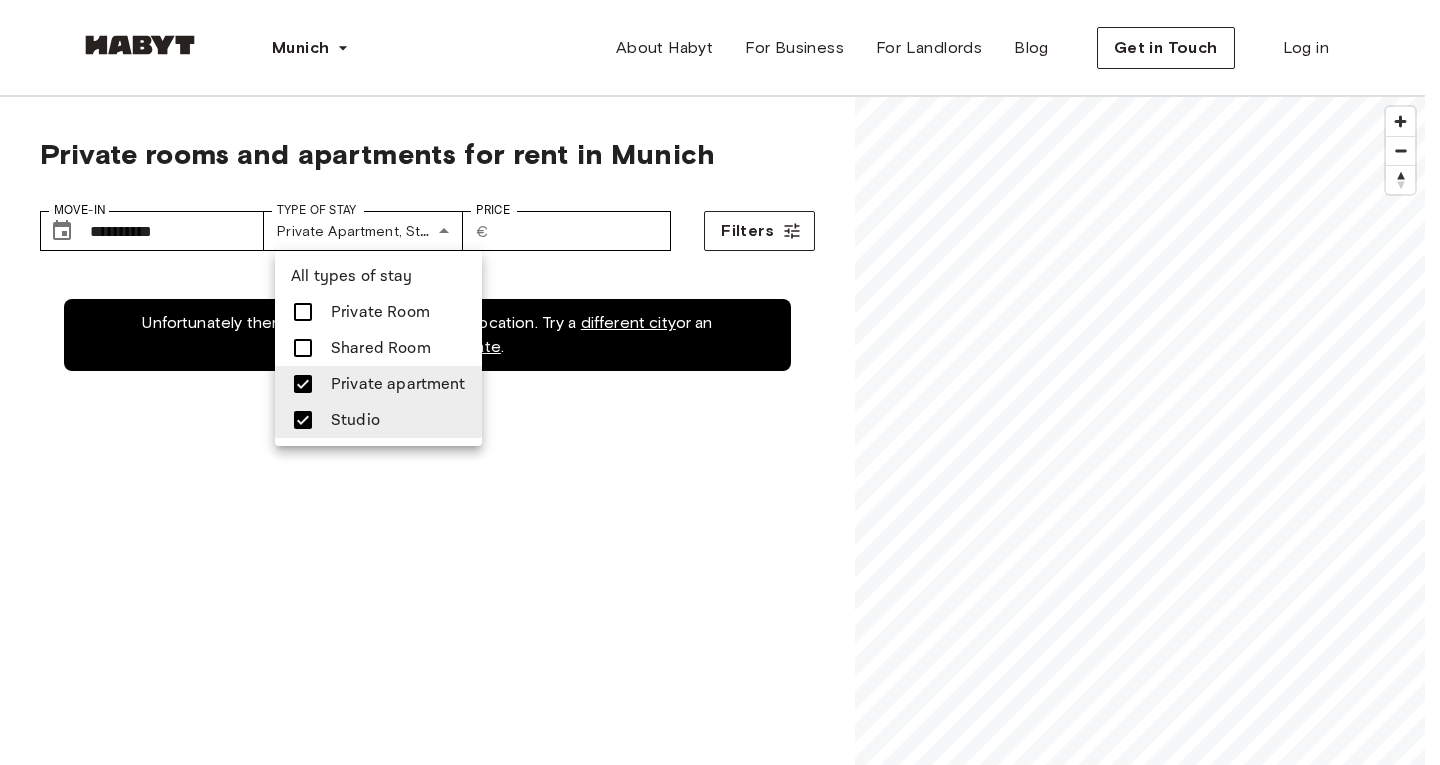 click at bounding box center [720, 382] 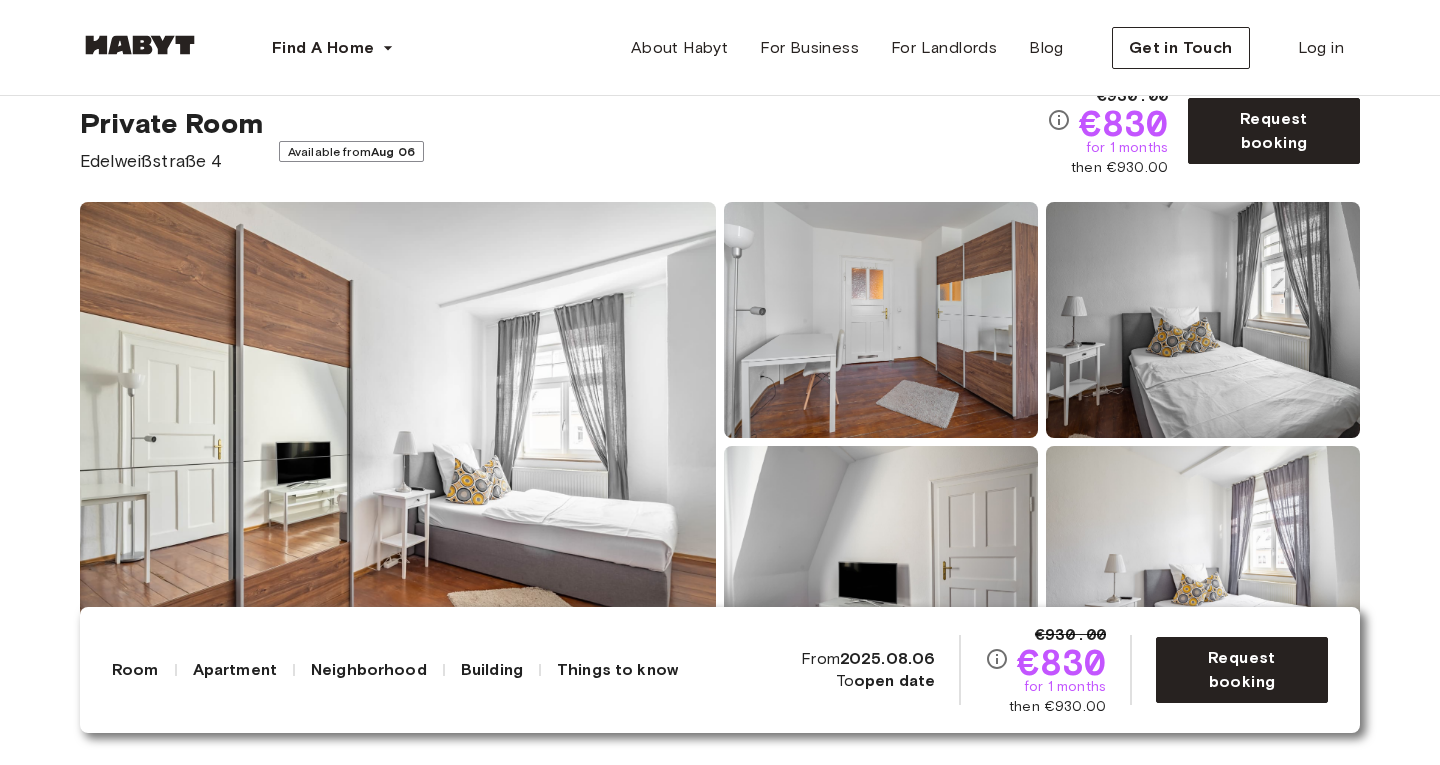 scroll, scrollTop: 68, scrollLeft: 0, axis: vertical 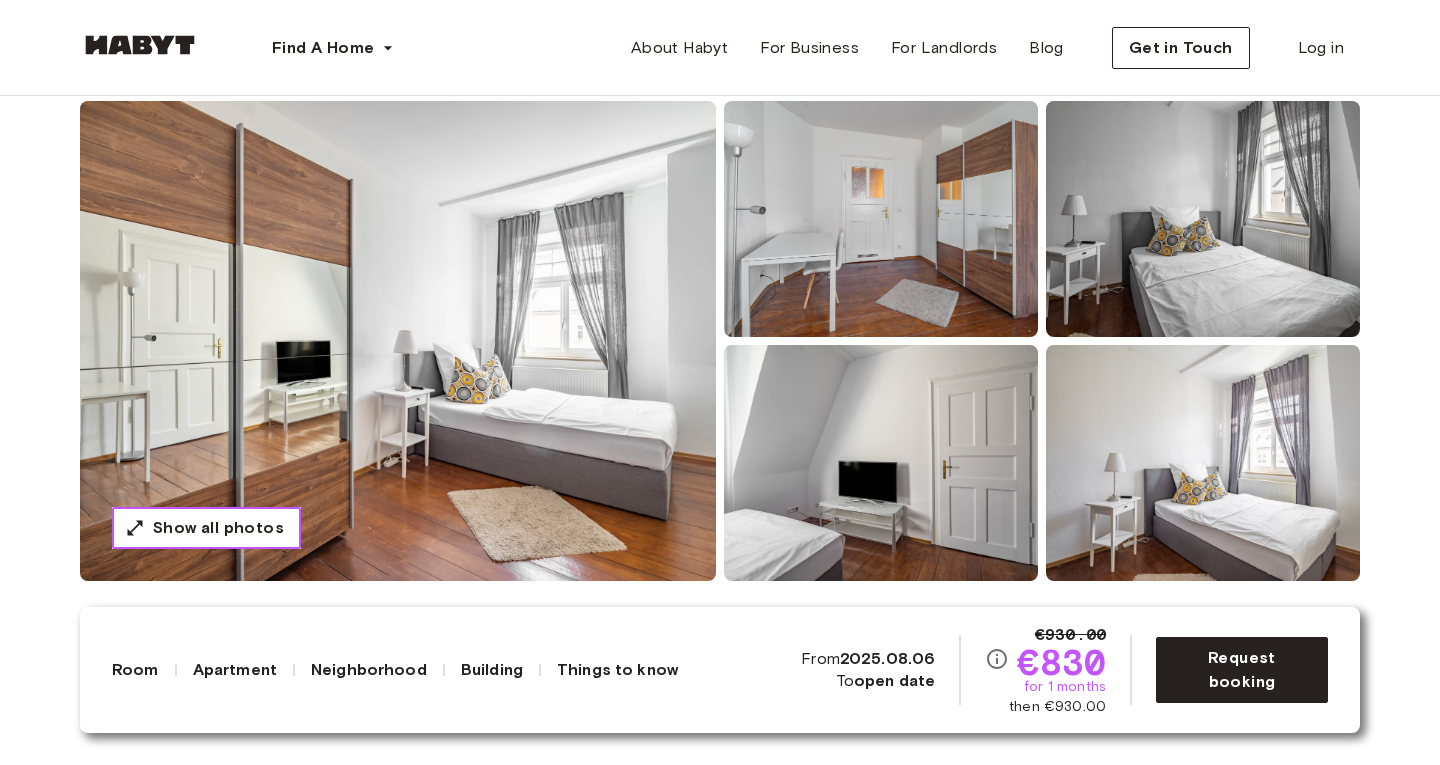 click on "Show all photos" at bounding box center (218, 528) 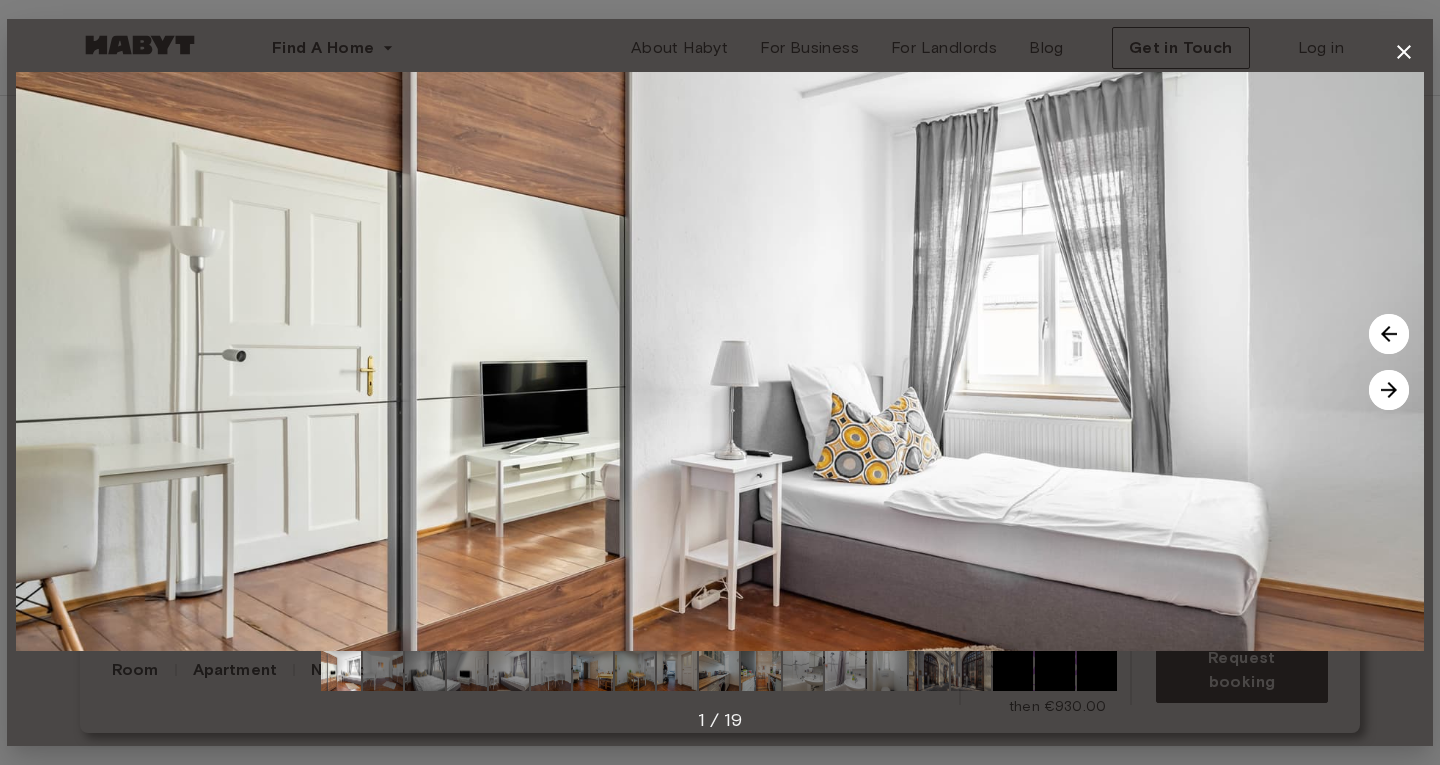 click at bounding box center [929, 671] 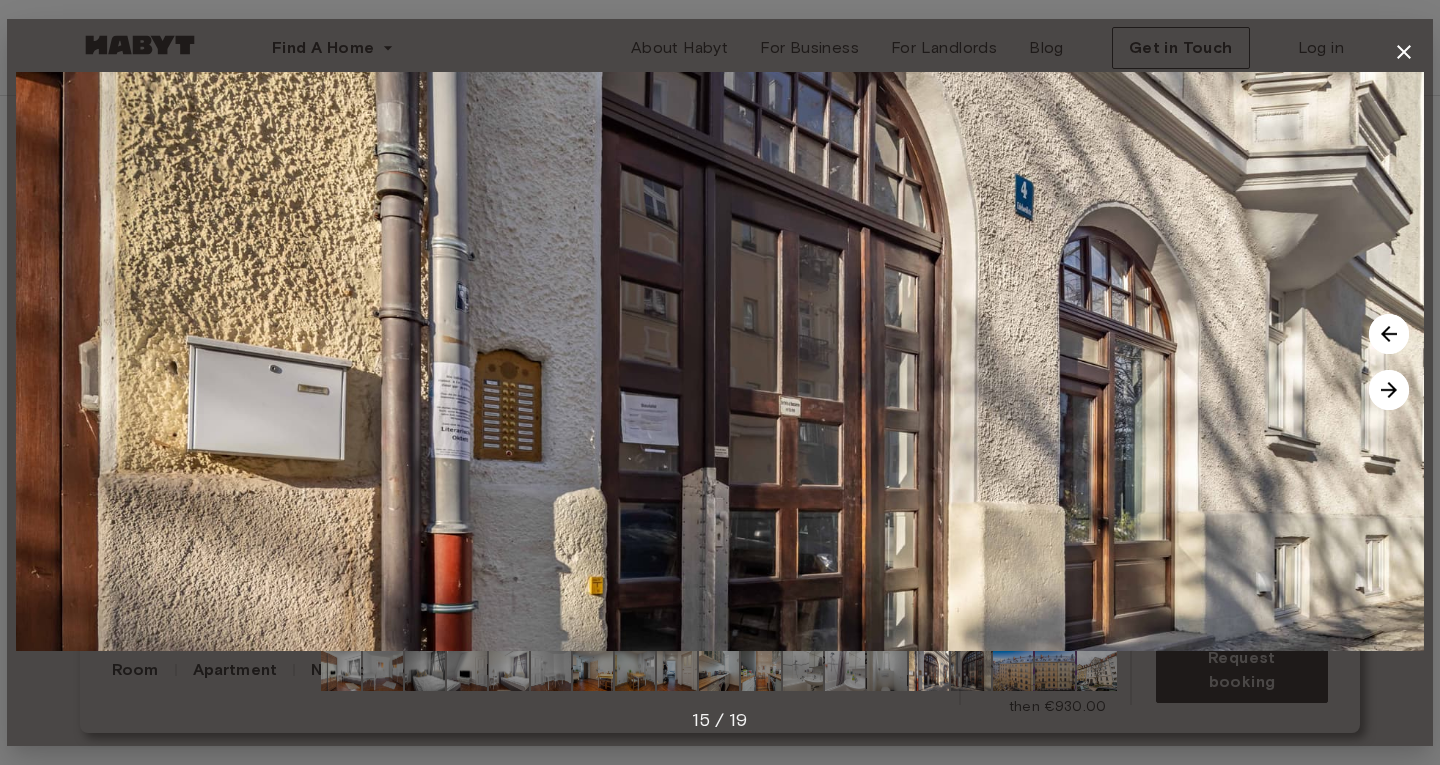 click at bounding box center (1389, 334) 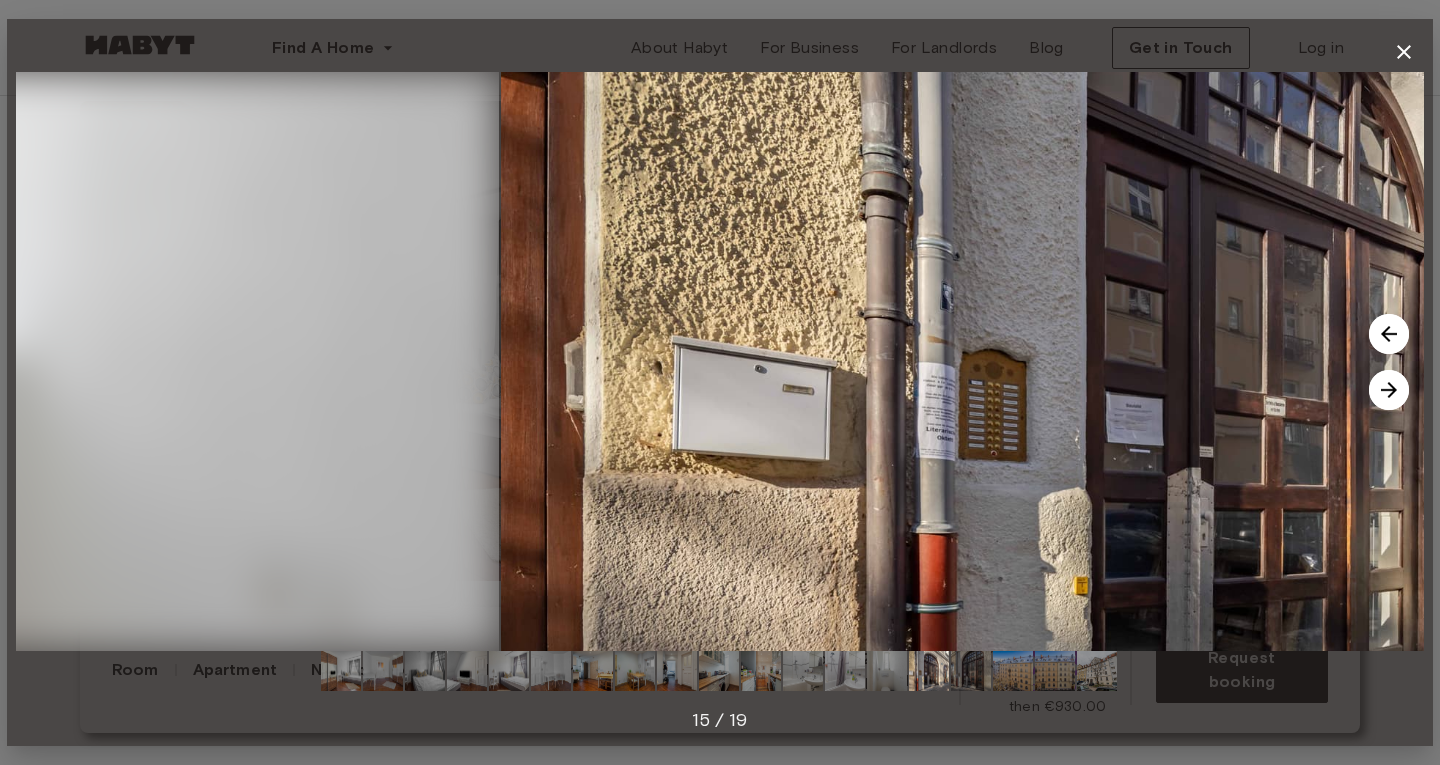 click at bounding box center [1389, 334] 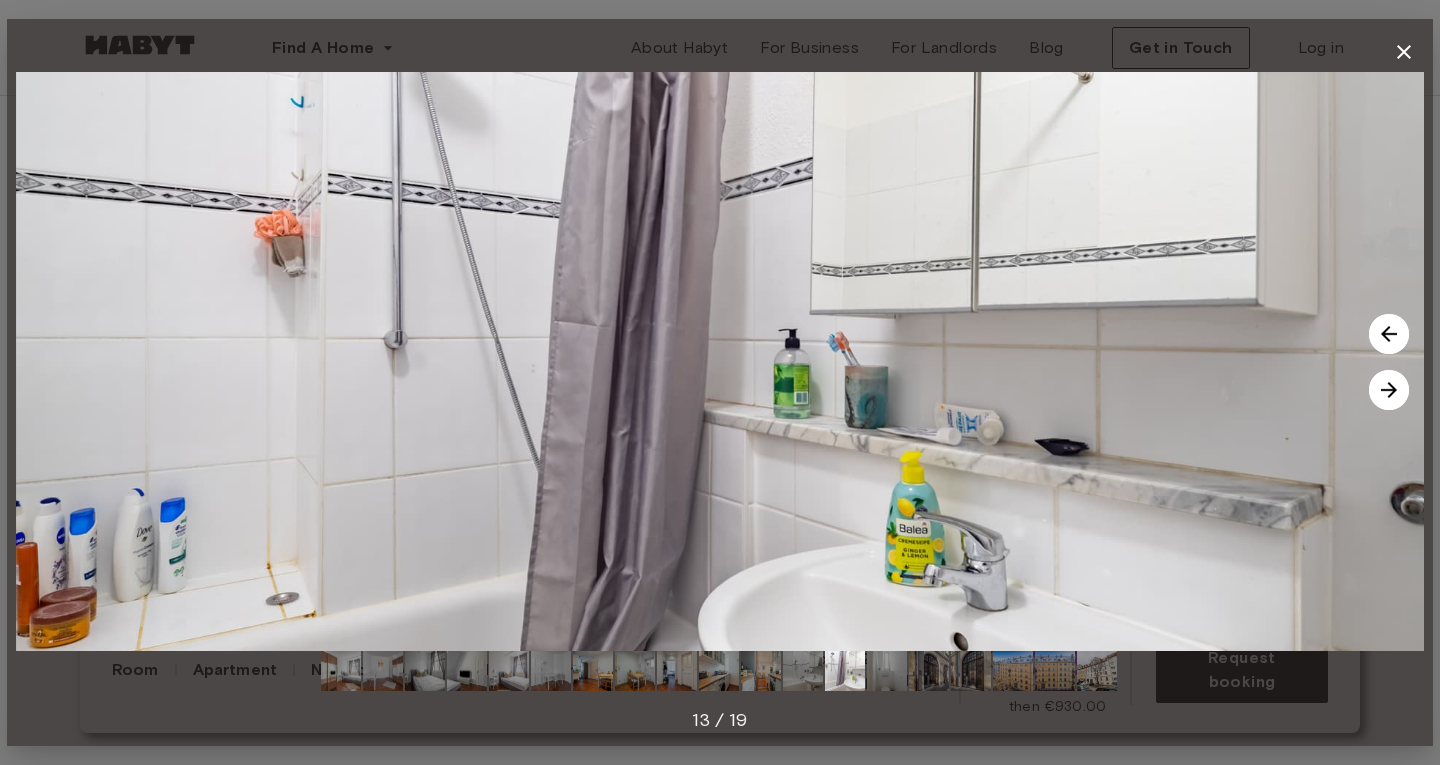 click at bounding box center [720, 361] 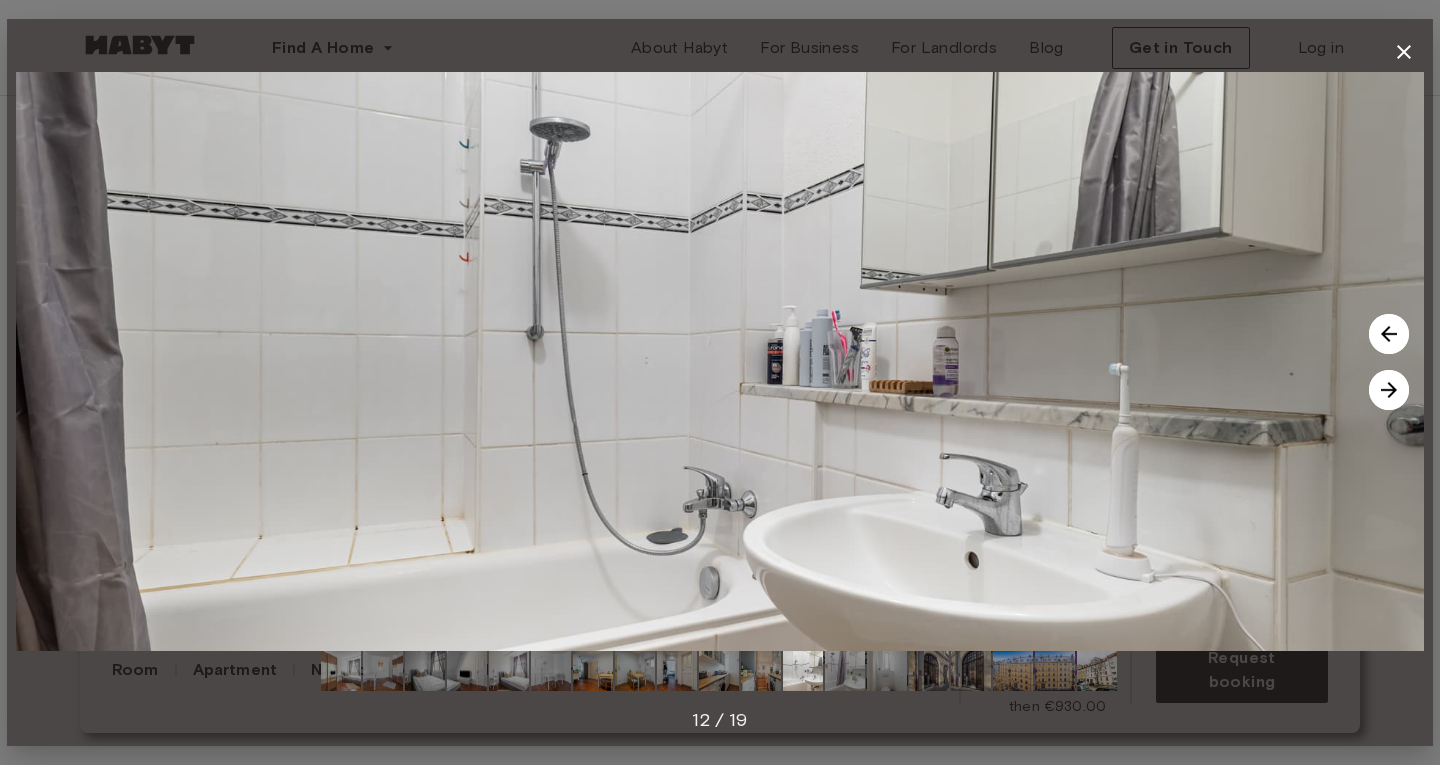click at bounding box center [1389, 334] 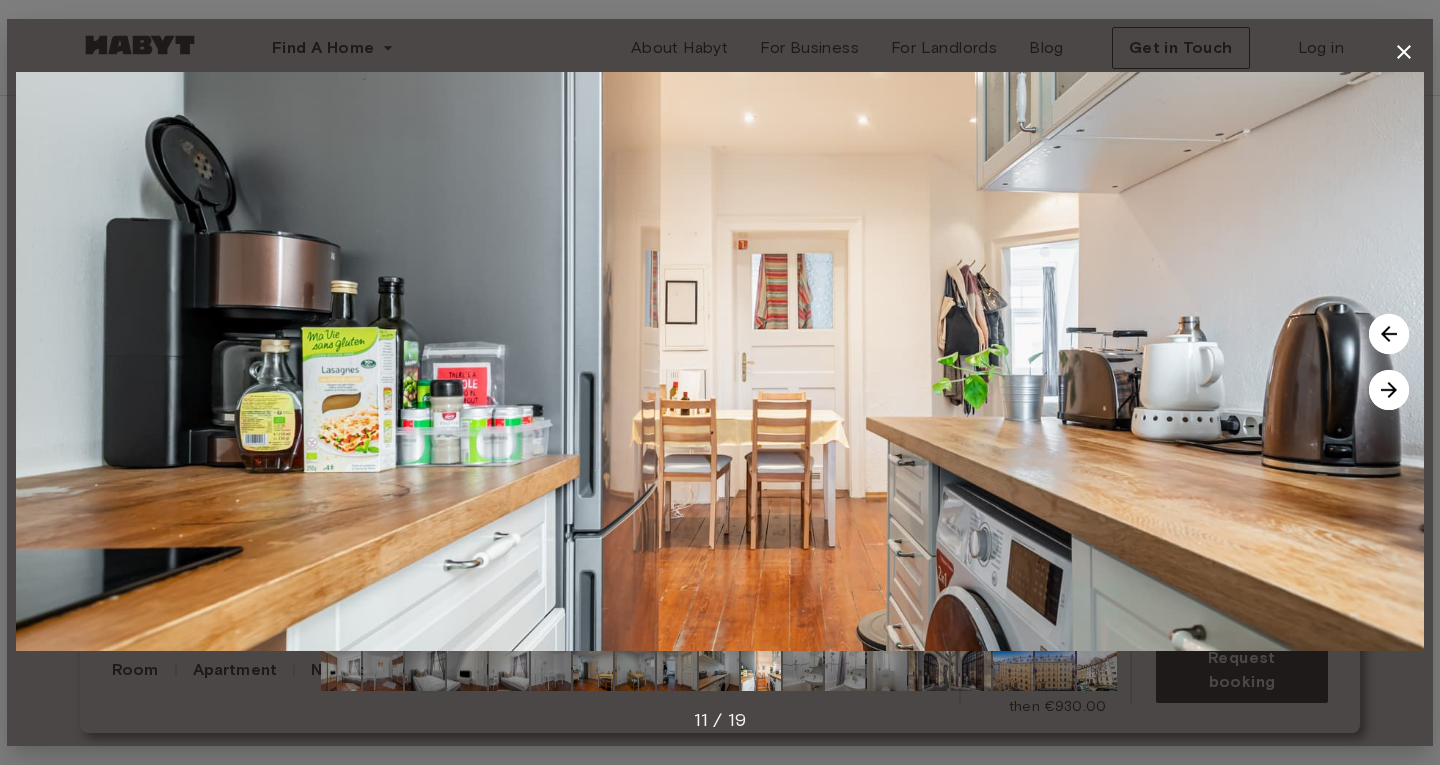click at bounding box center [1389, 334] 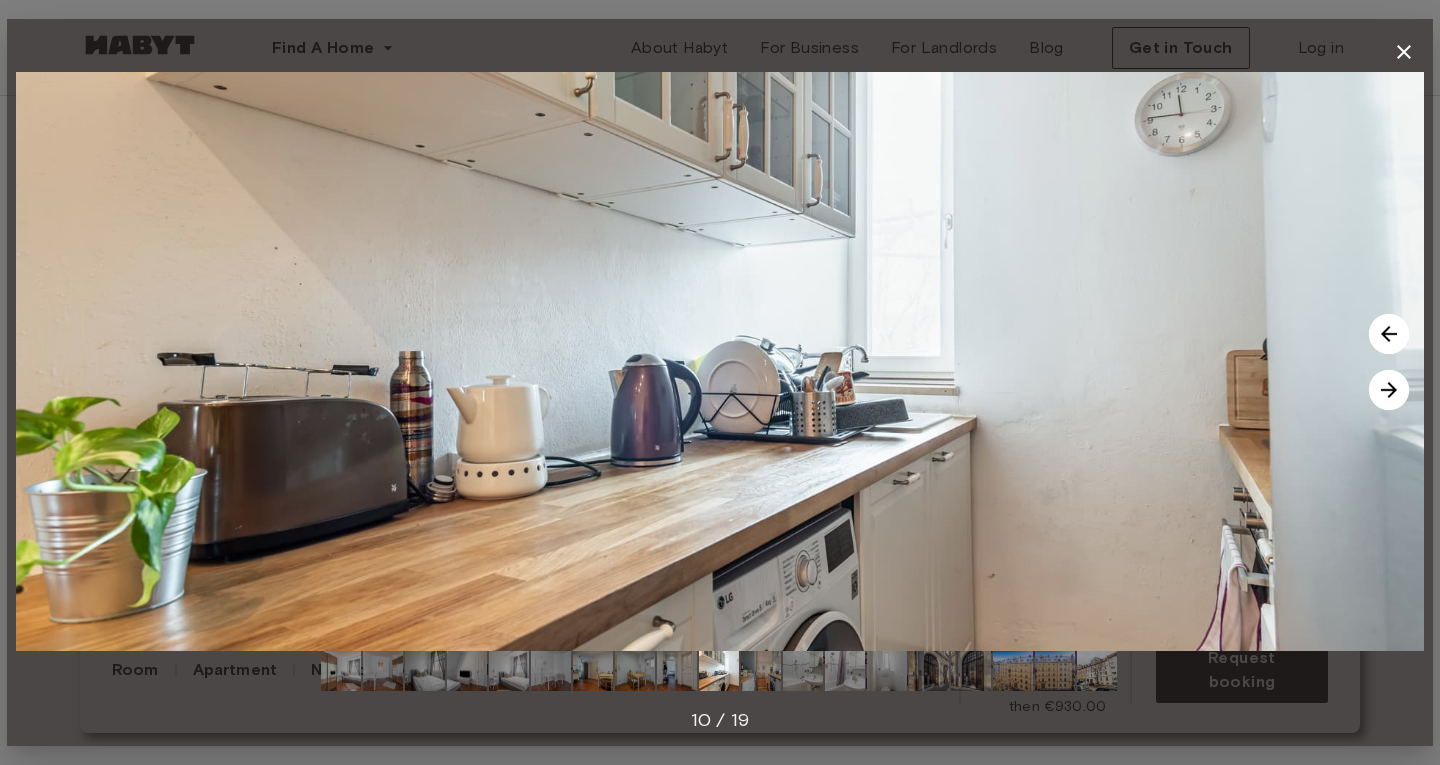 click at bounding box center [1389, 334] 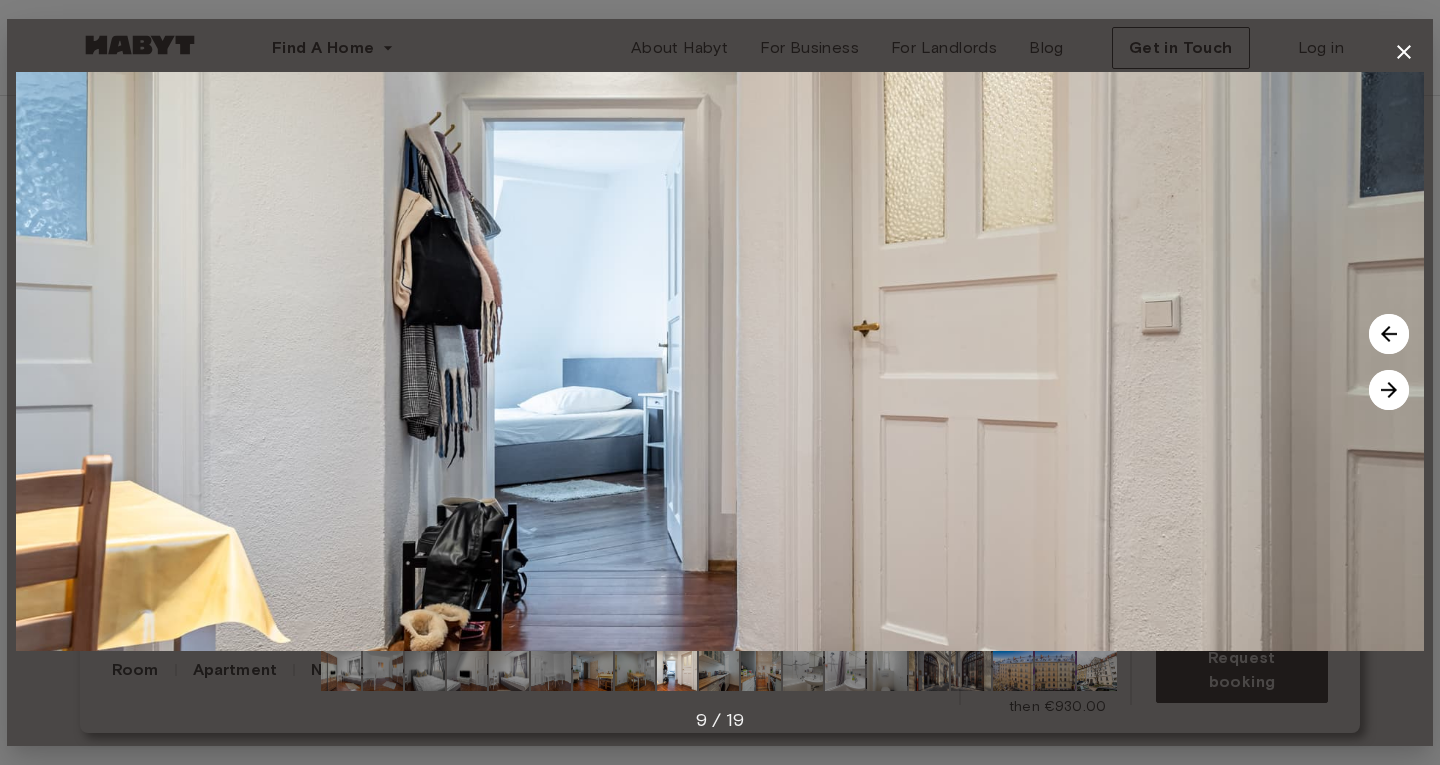 click at bounding box center [1389, 334] 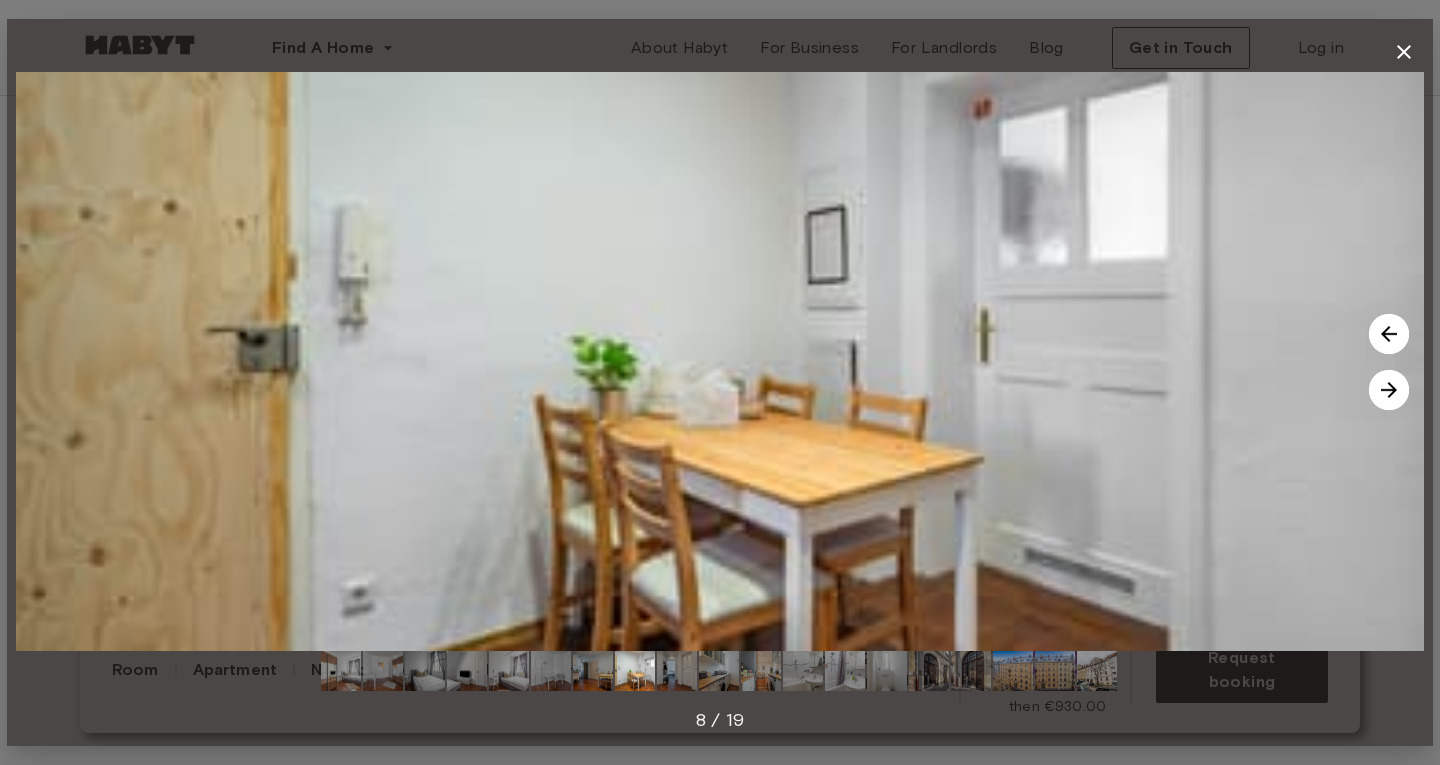 click at bounding box center (1389, 334) 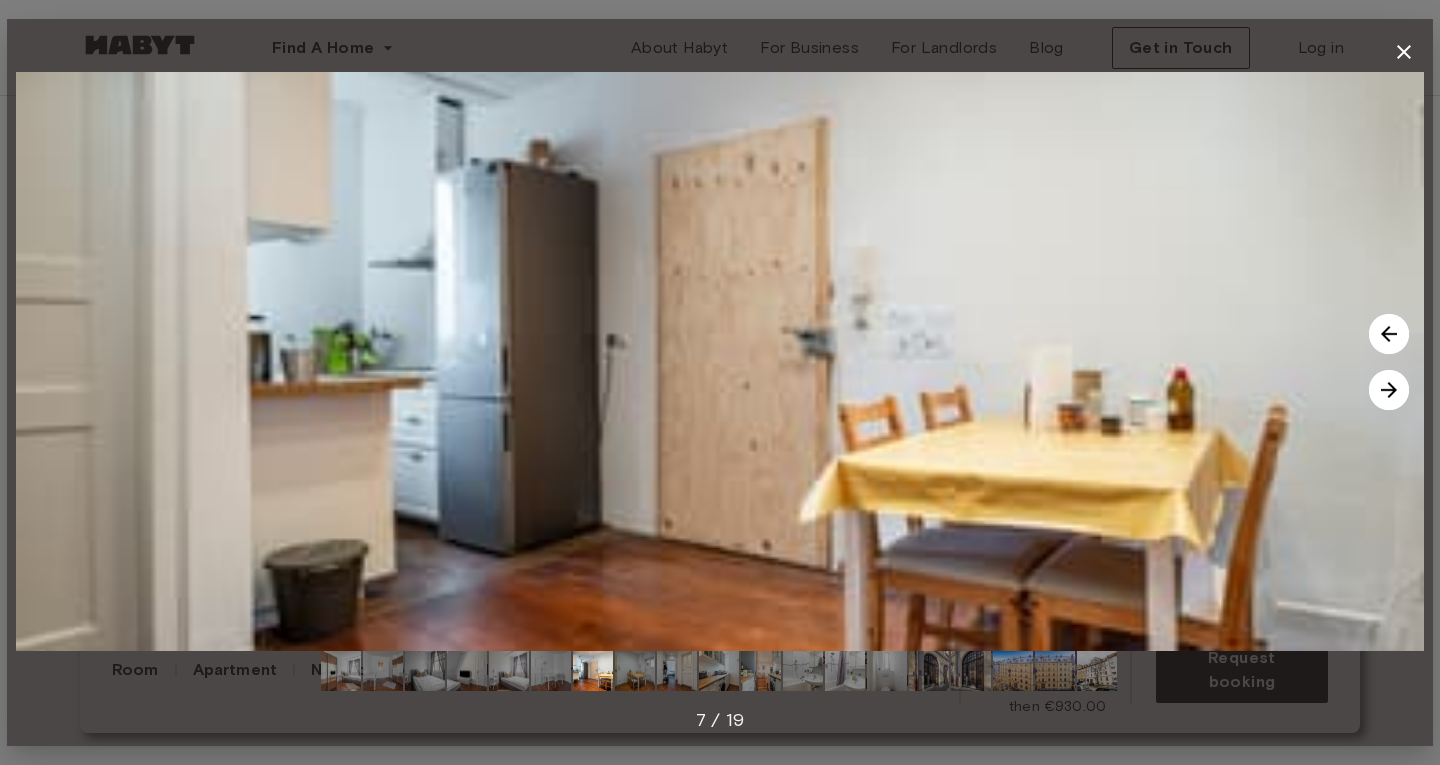 click at bounding box center (1389, 334) 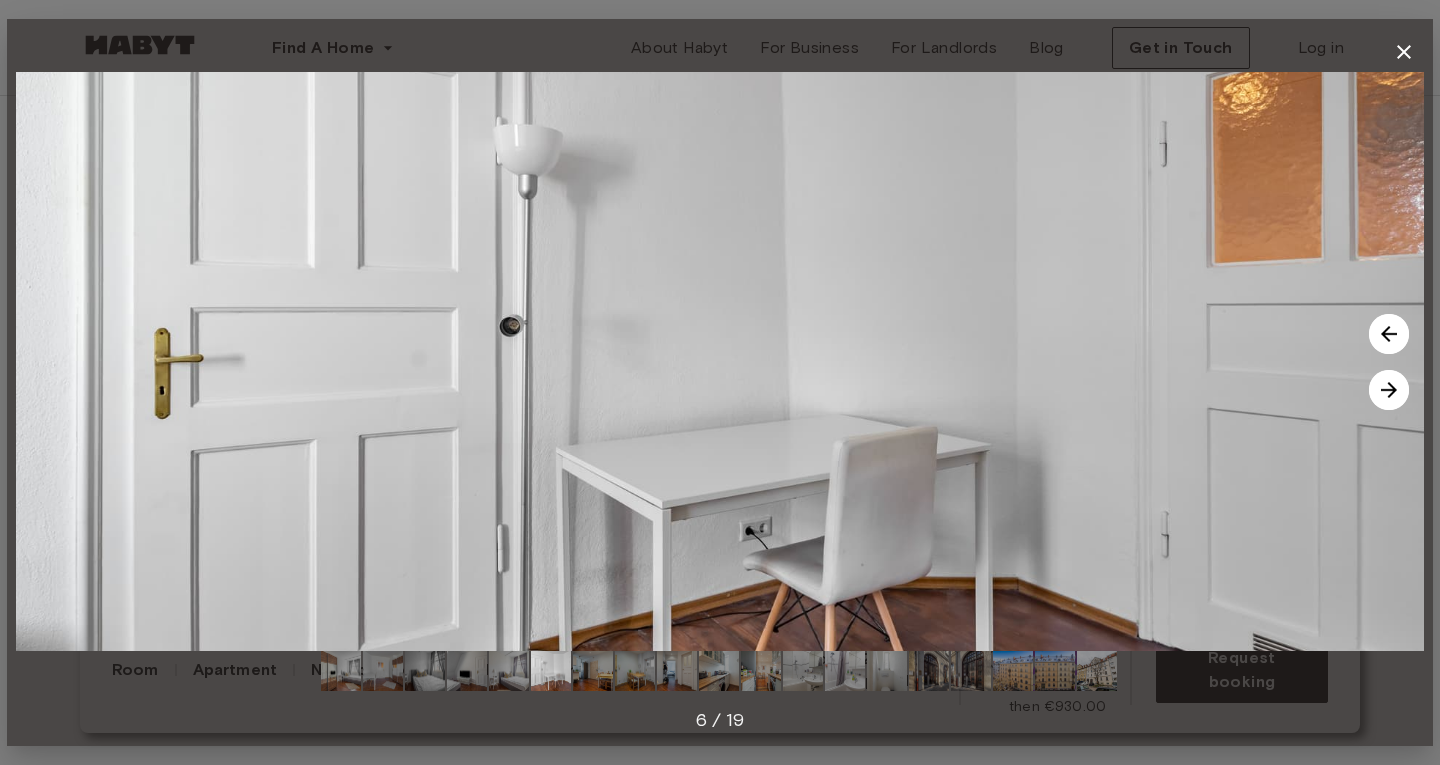 click at bounding box center [1389, 334] 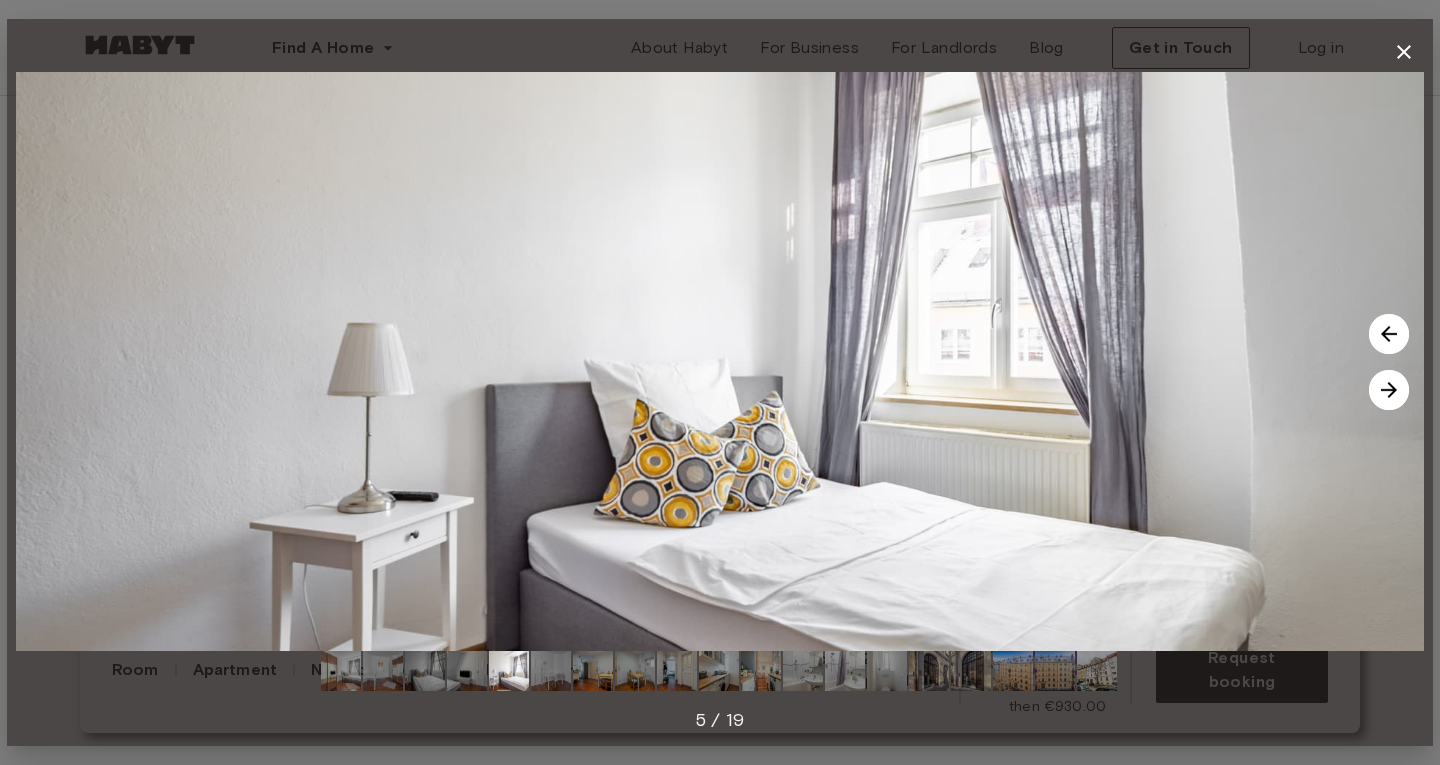 click at bounding box center [1389, 334] 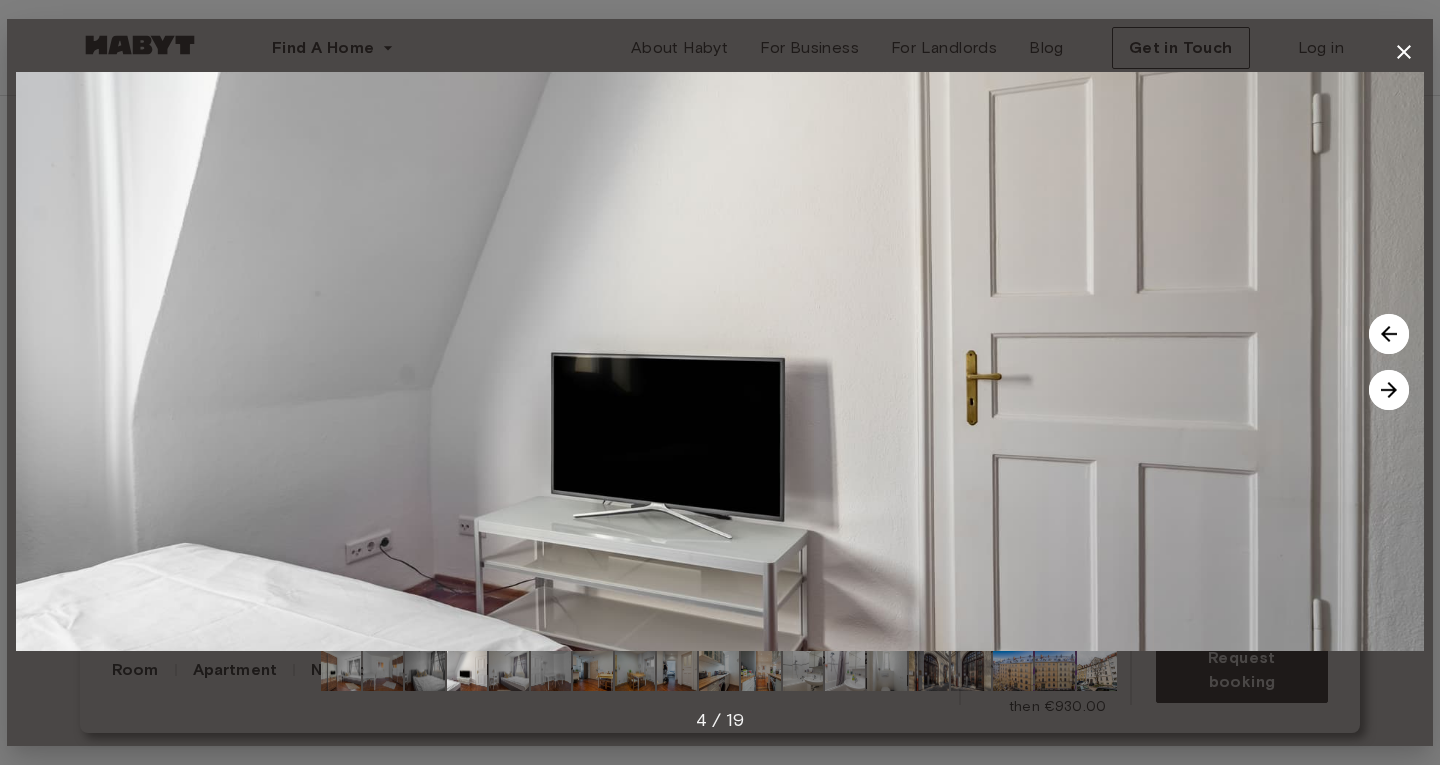 click at bounding box center [1389, 334] 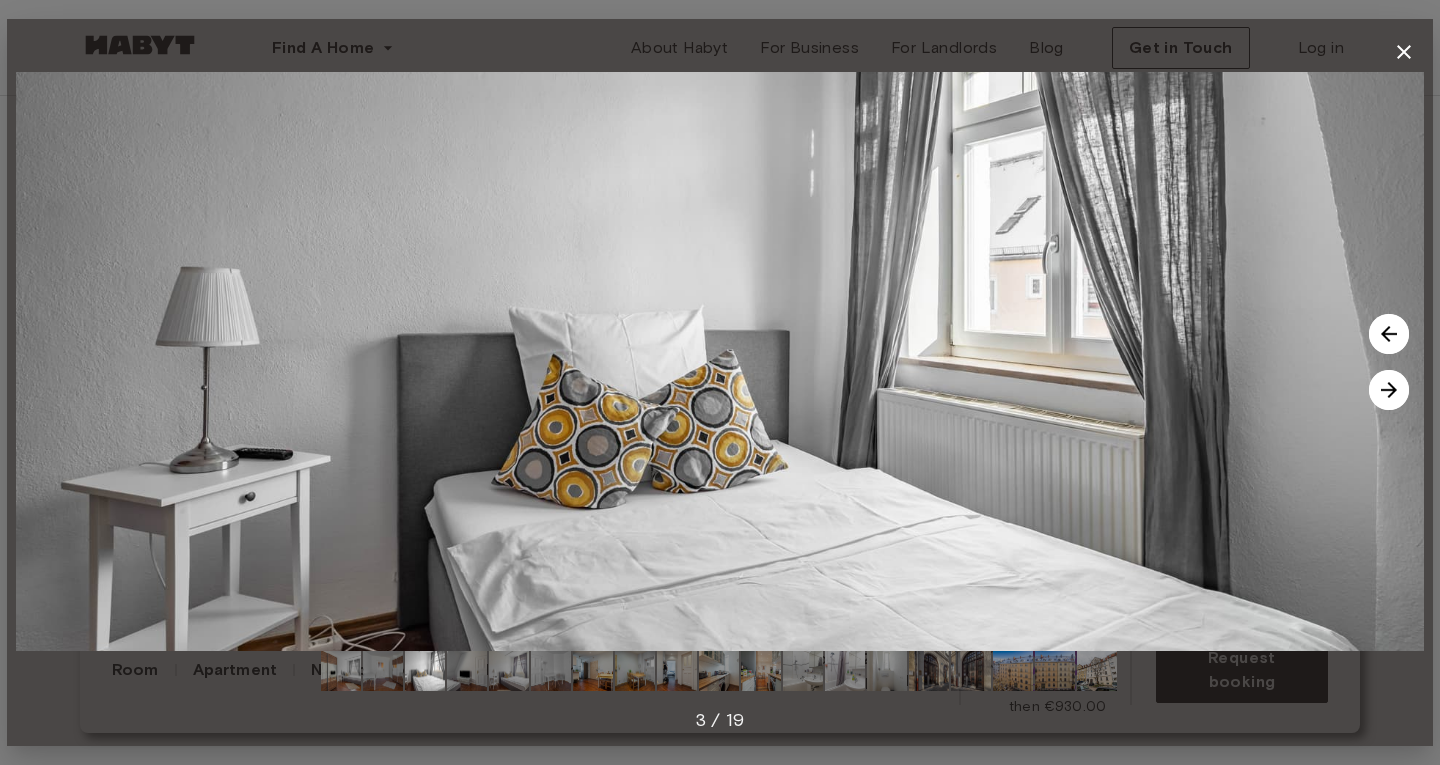 click at bounding box center (1389, 334) 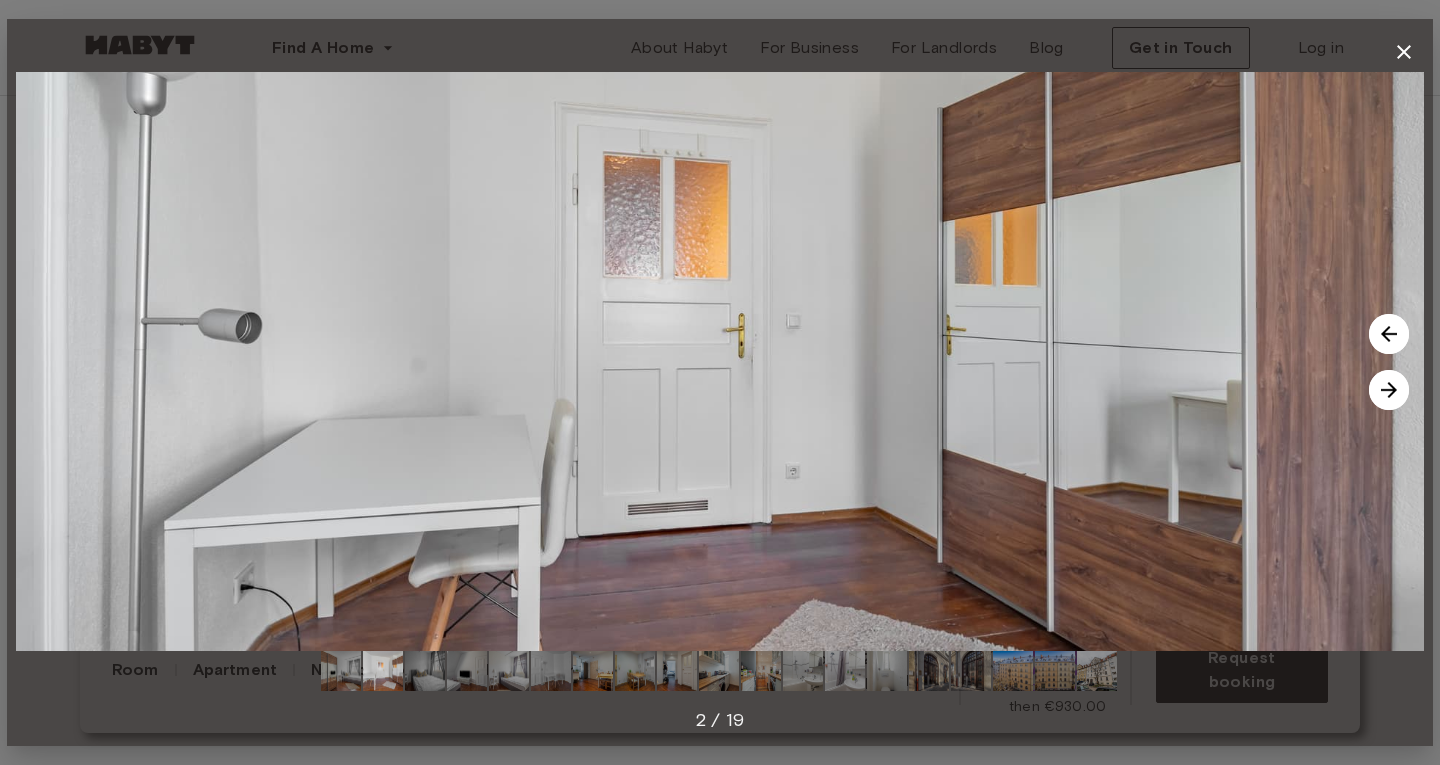 click at bounding box center (1389, 334) 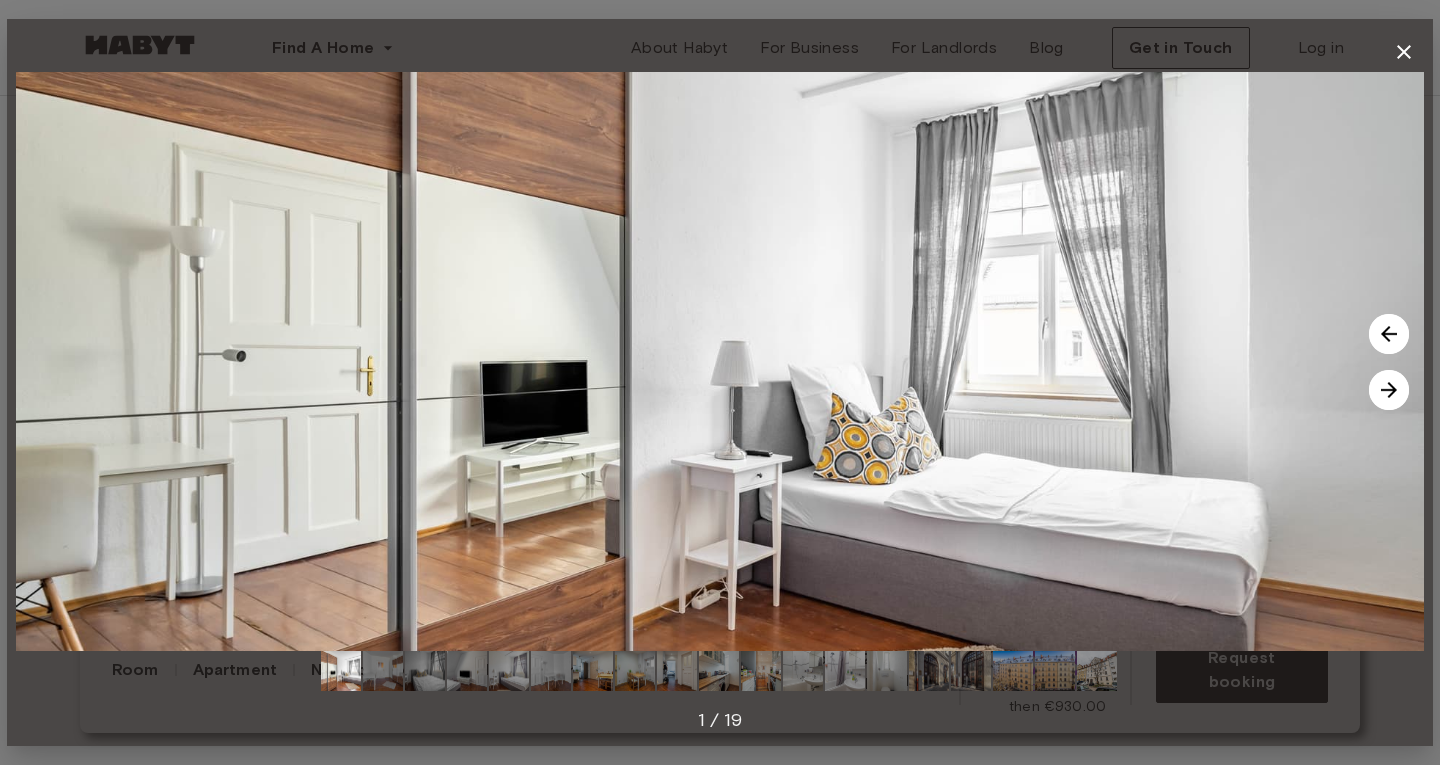 click at bounding box center [1389, 334] 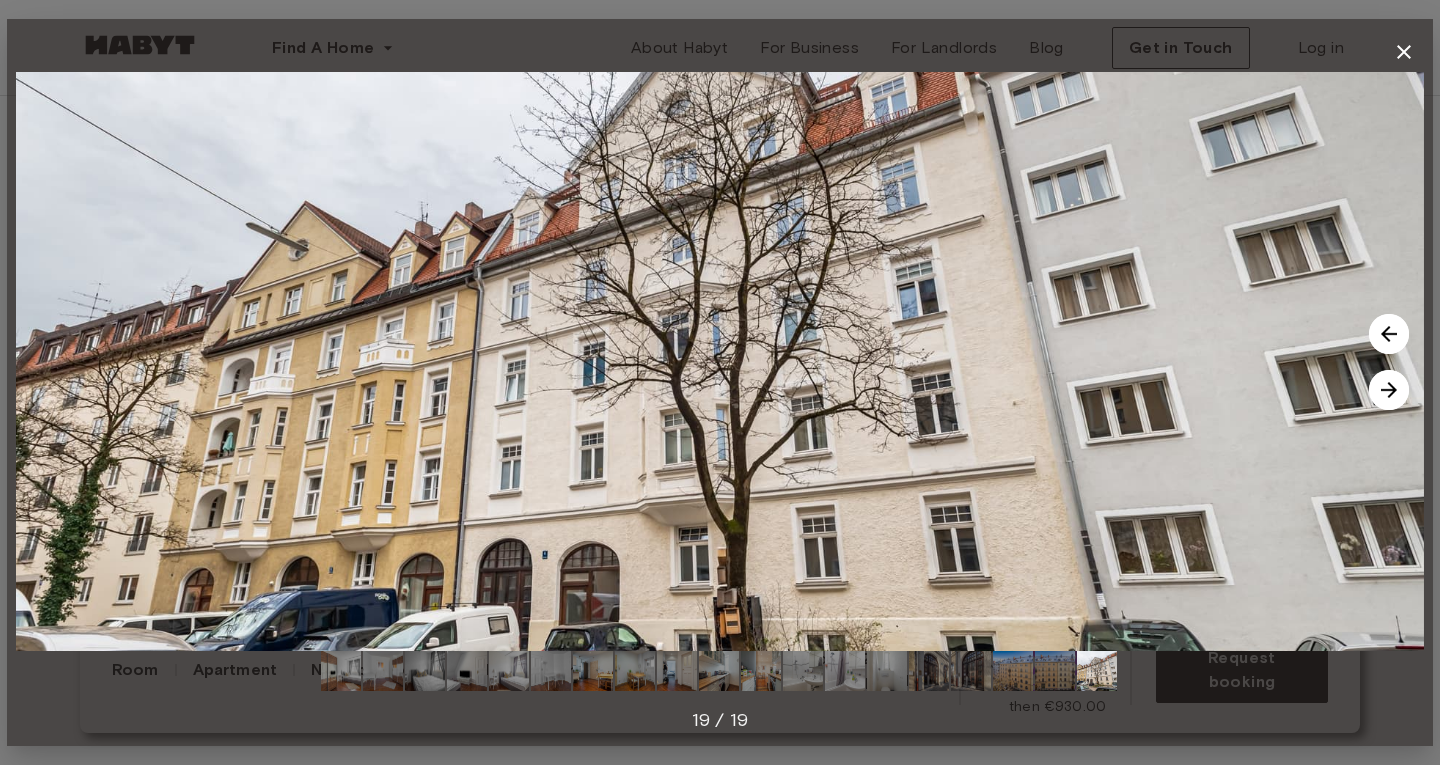 click 